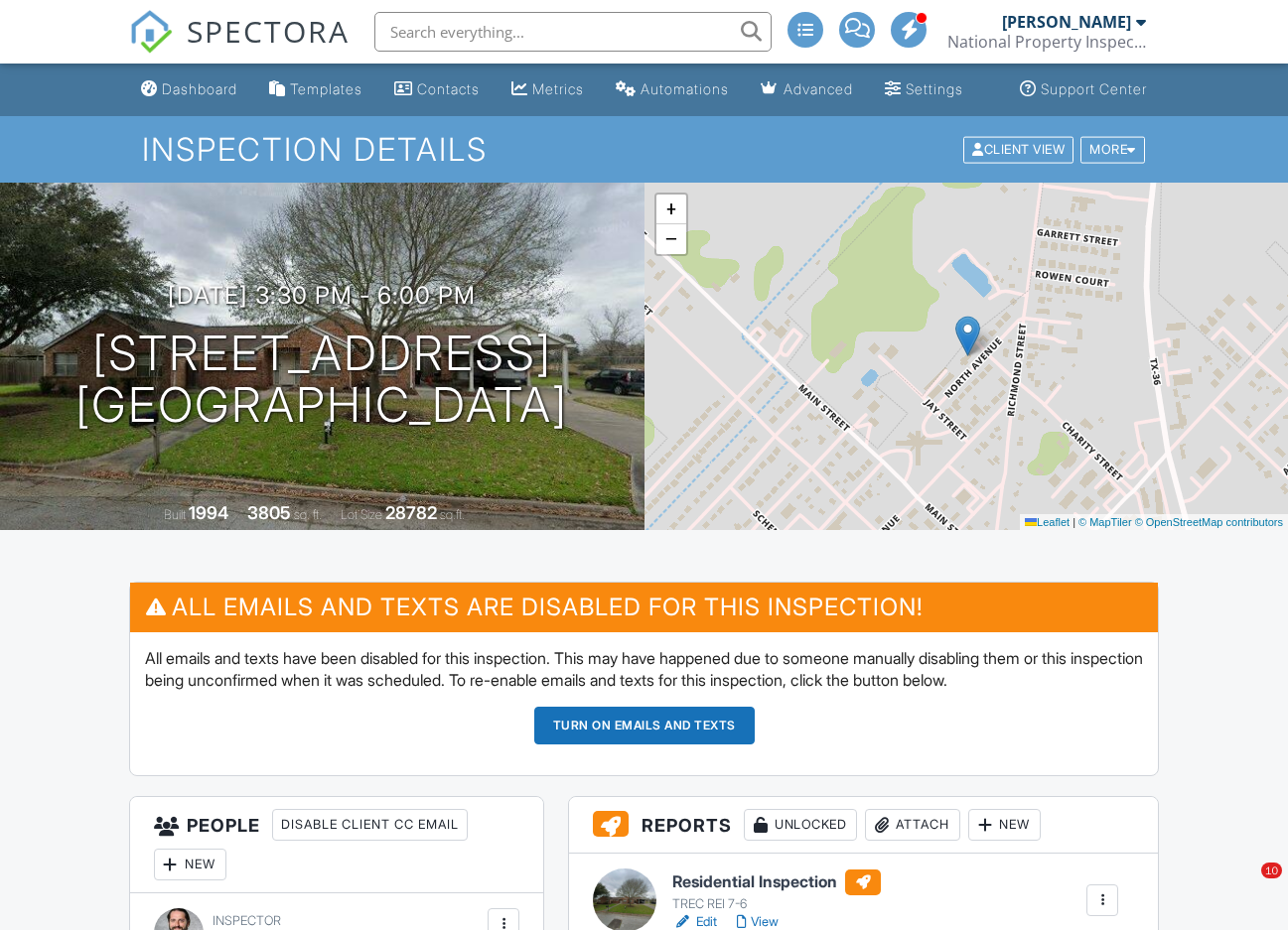scroll, scrollTop: 397, scrollLeft: 0, axis: vertical 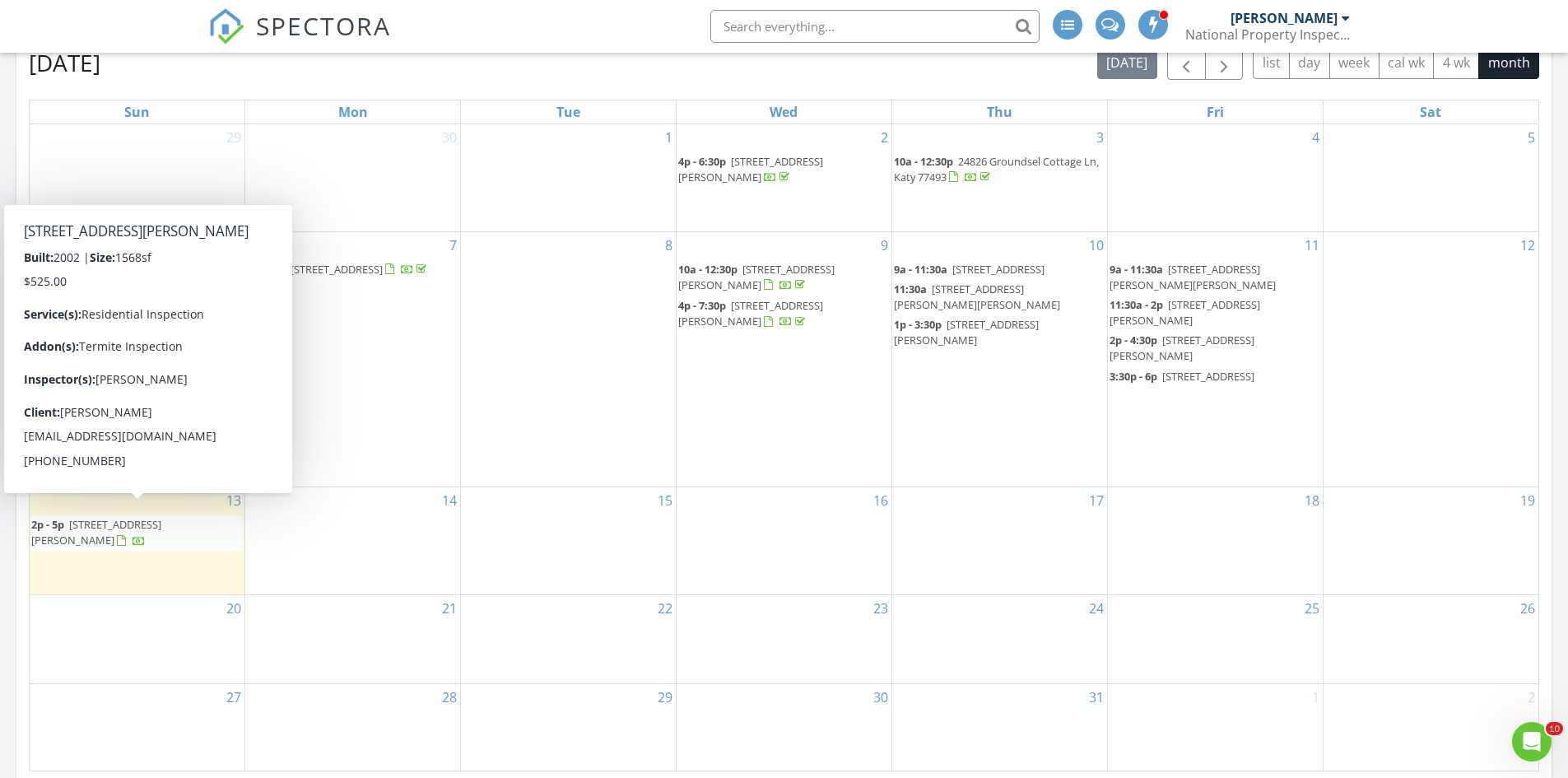 click on "16408 Hill Country Dr, Conroe 77302" at bounding box center [96, 532] 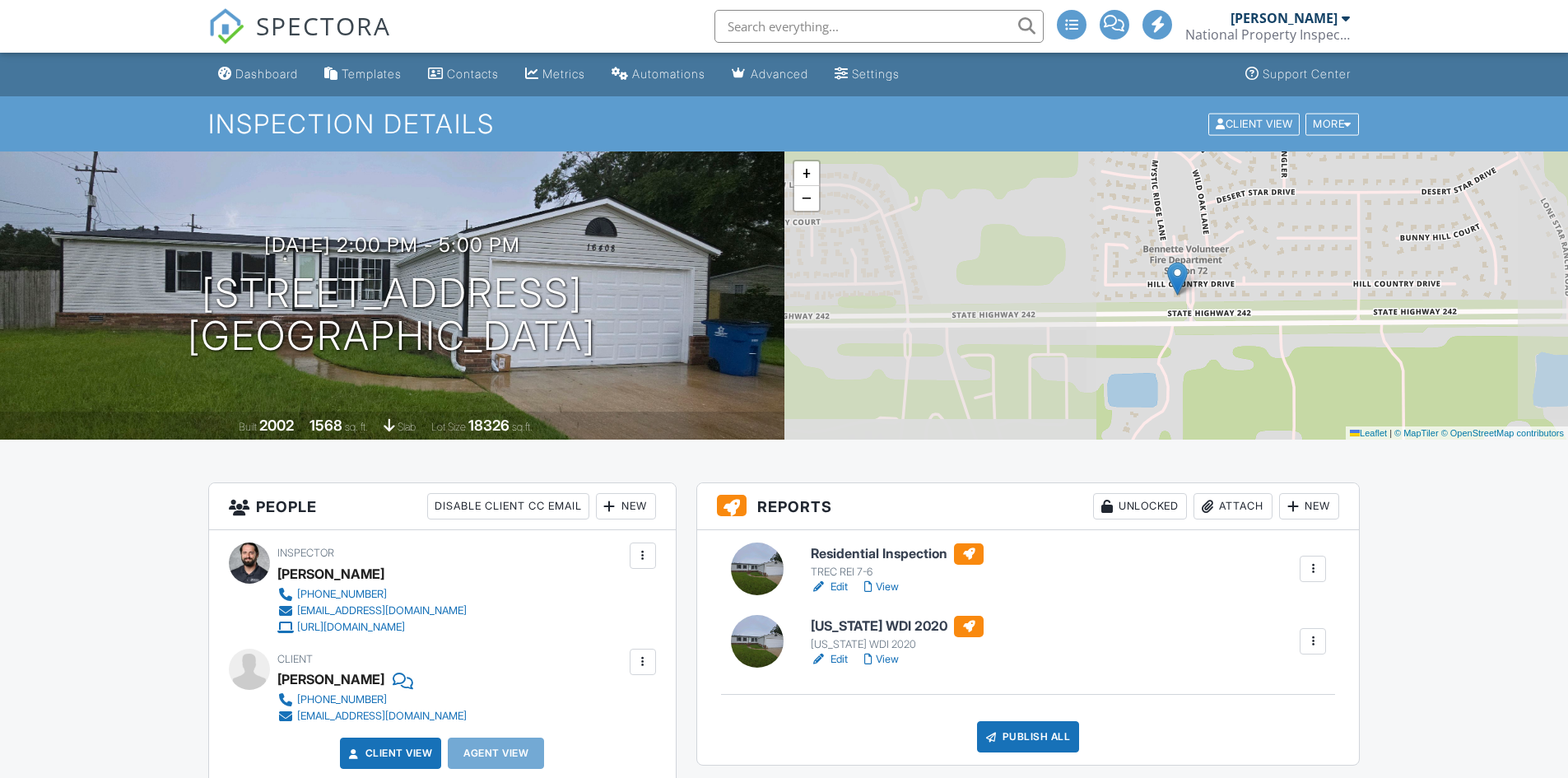 scroll, scrollTop: 0, scrollLeft: 0, axis: both 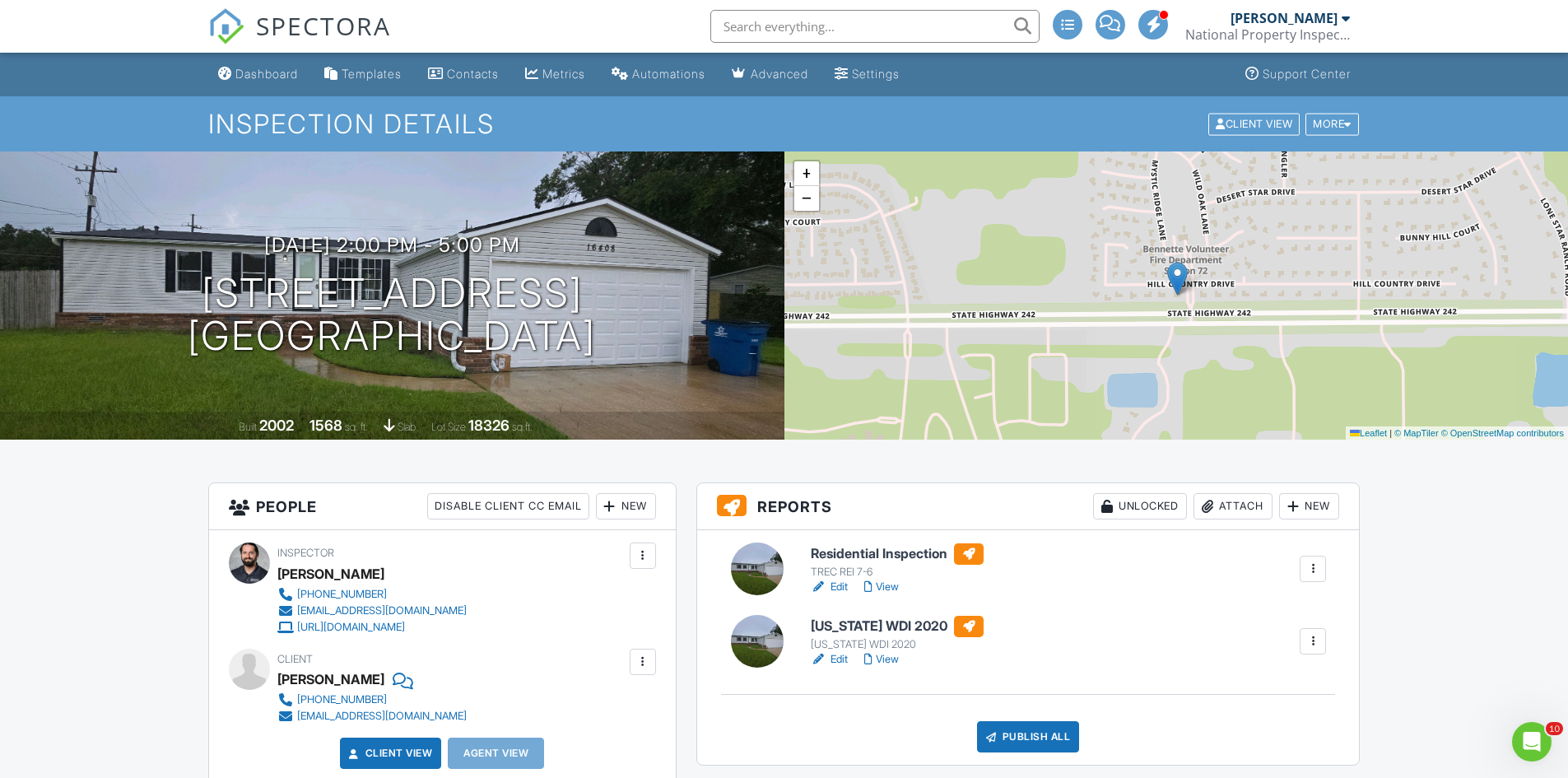 click on "Texas WDI 2020" at bounding box center [897, 627] 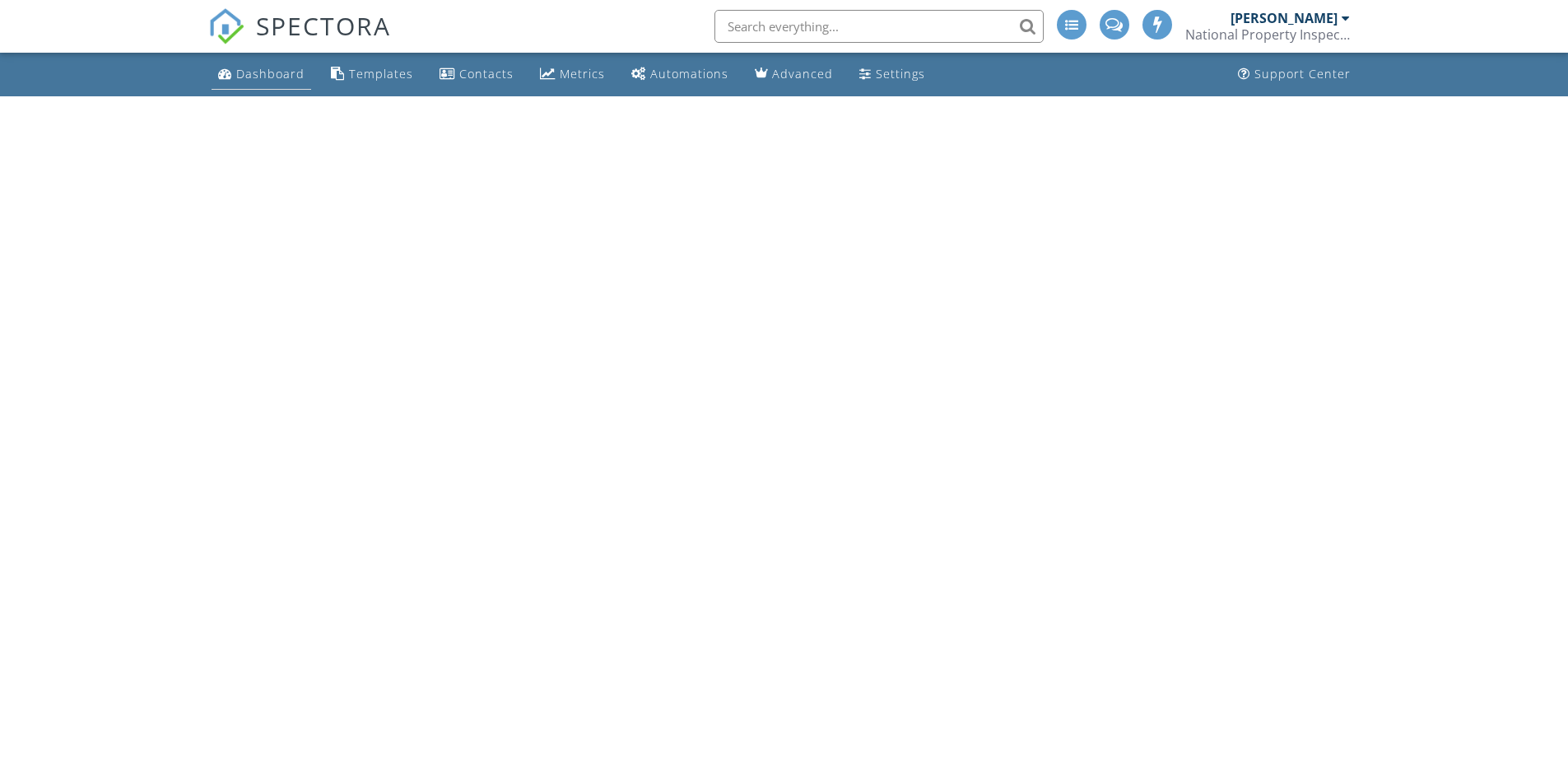 scroll, scrollTop: 0, scrollLeft: 0, axis: both 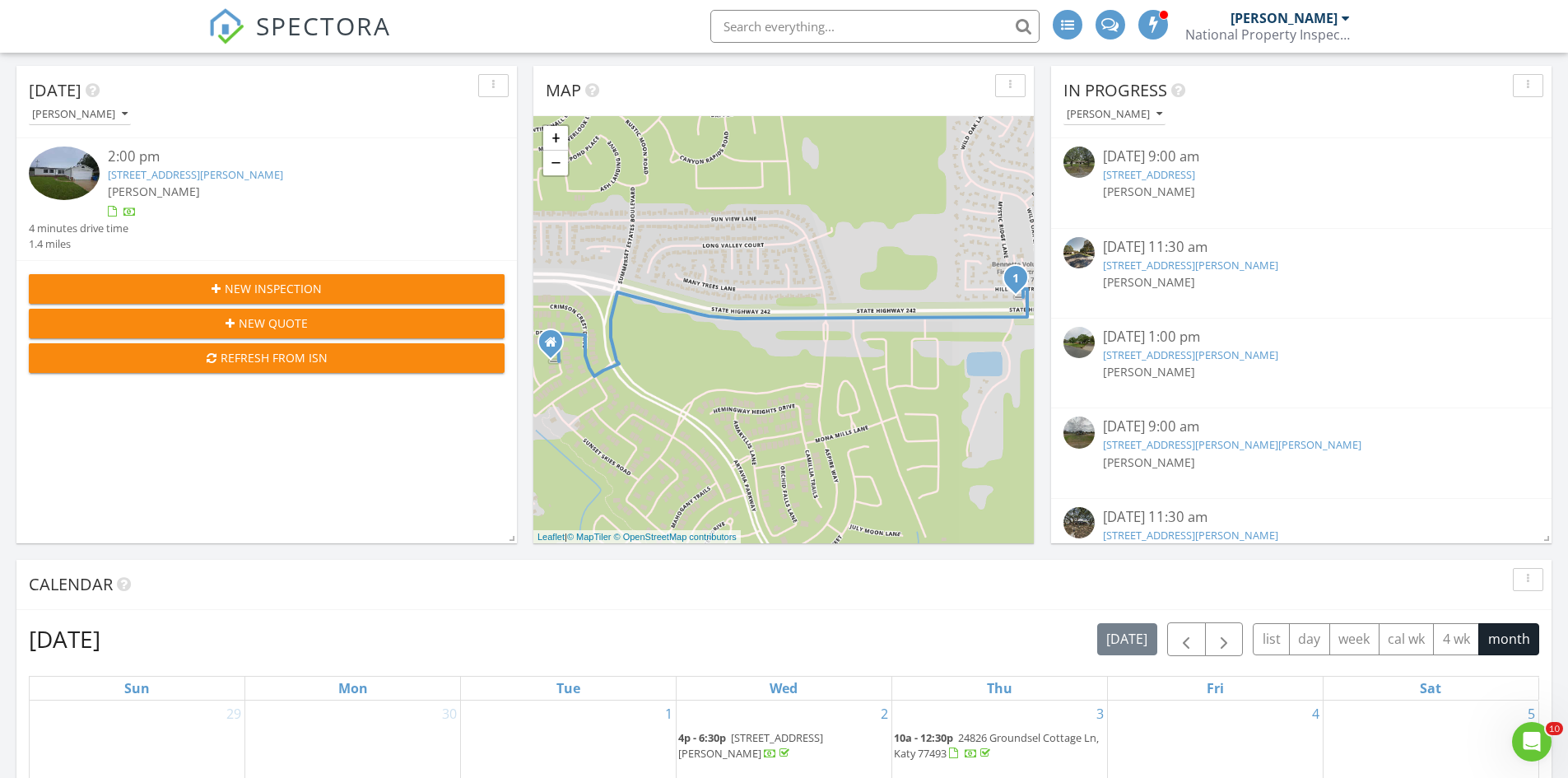 click on "New Inspection" at bounding box center (273, 288) 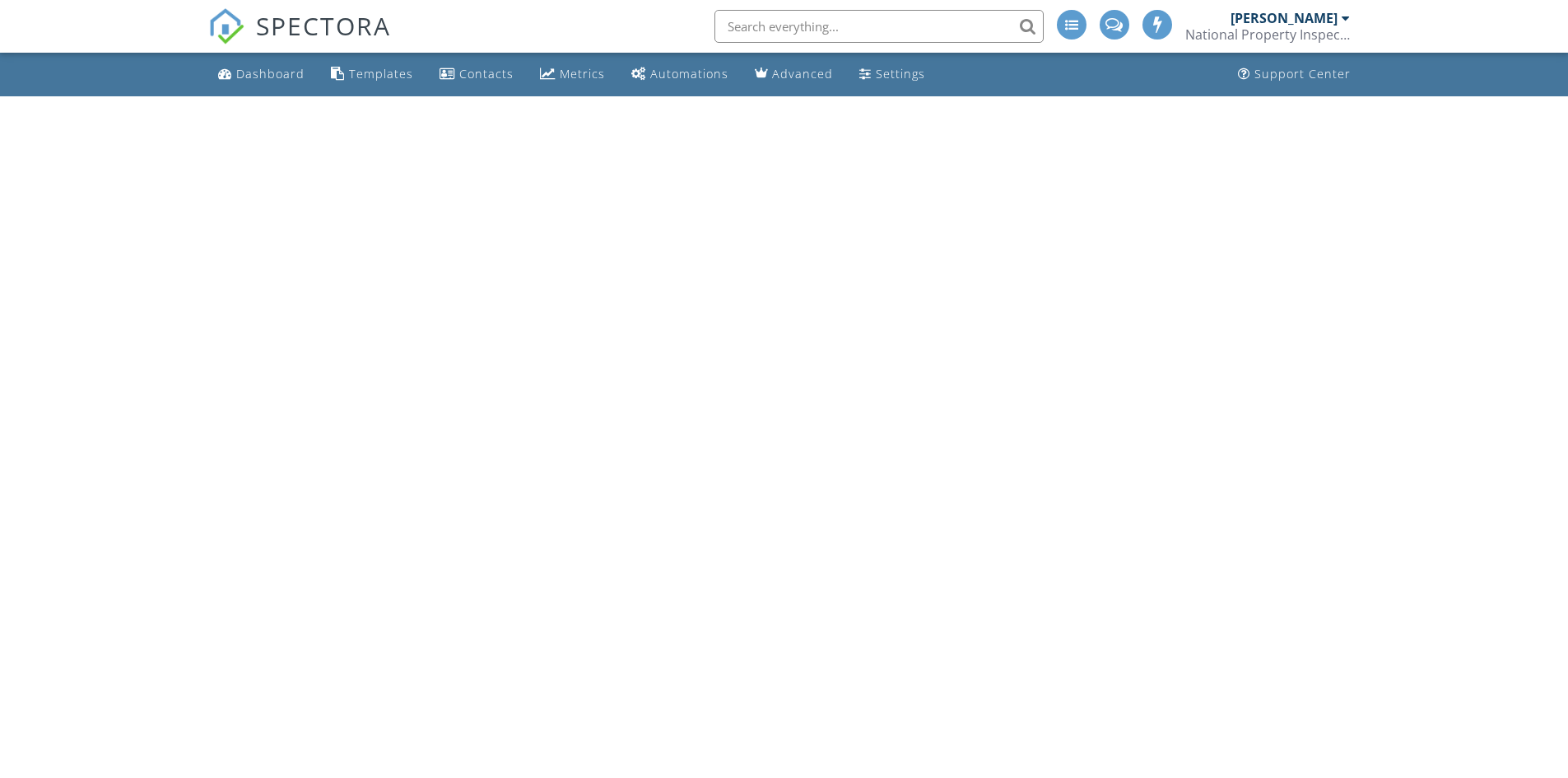 scroll, scrollTop: 0, scrollLeft: 0, axis: both 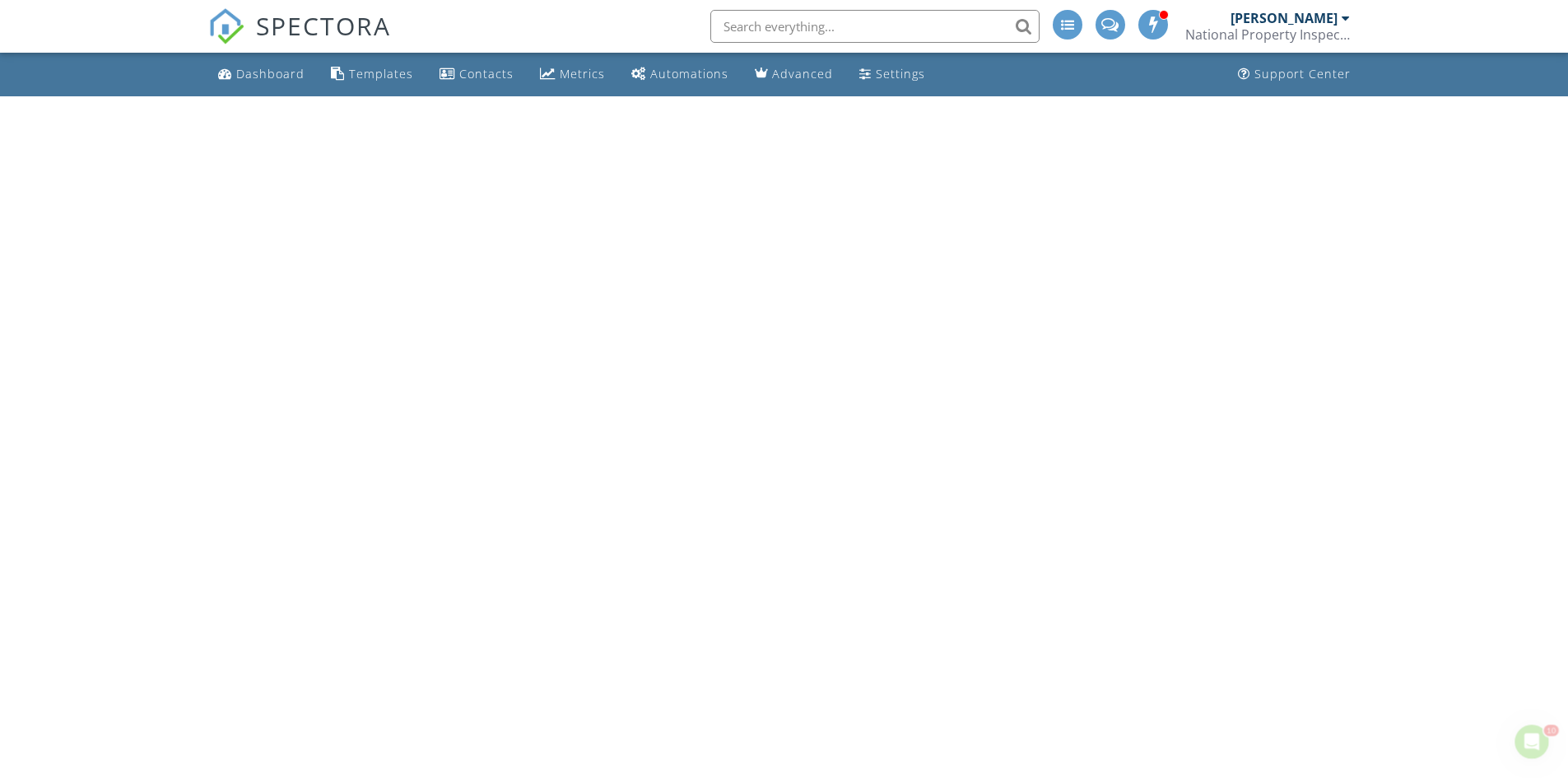 click at bounding box center (875, 26) 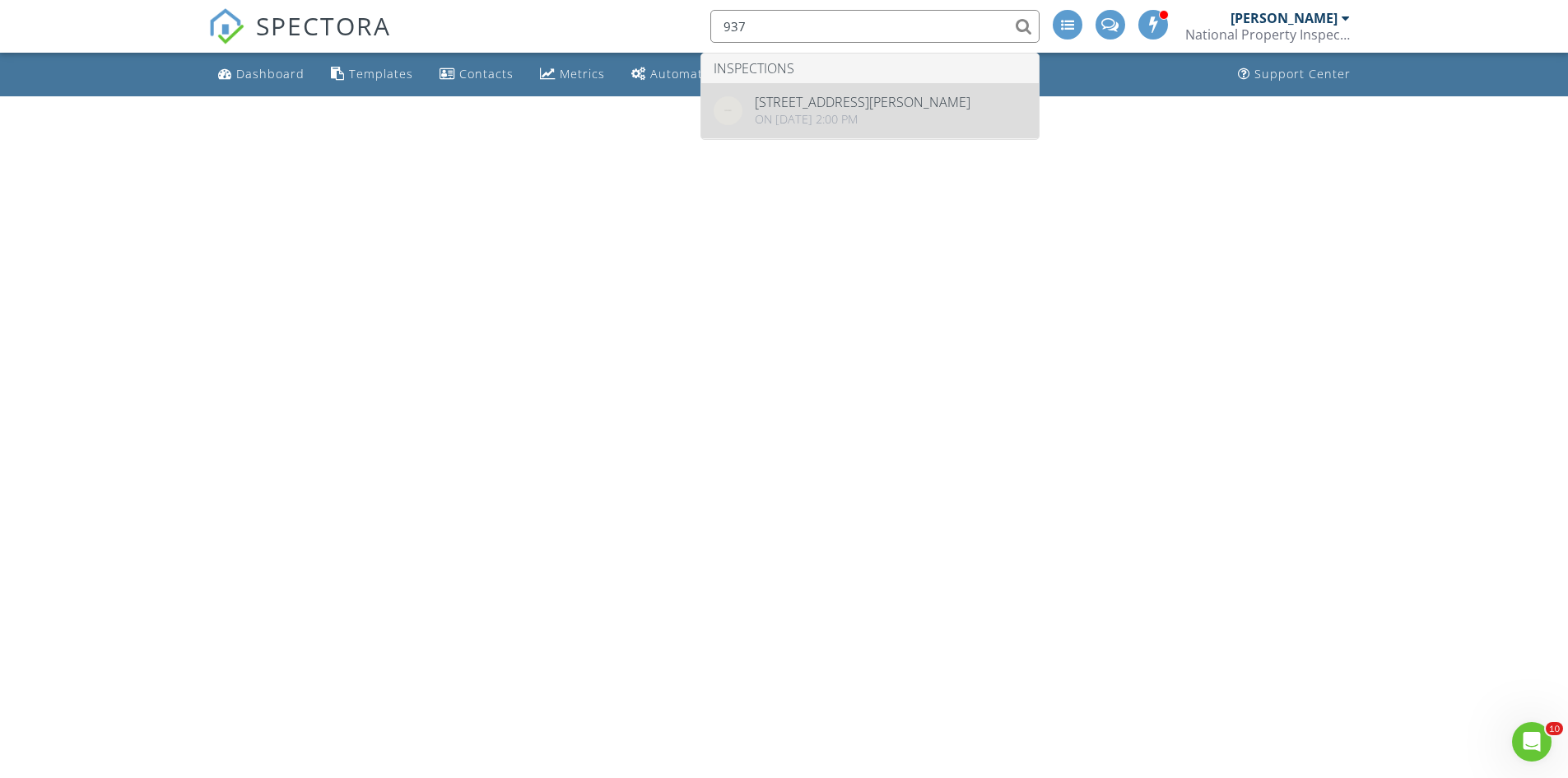 type on "937" 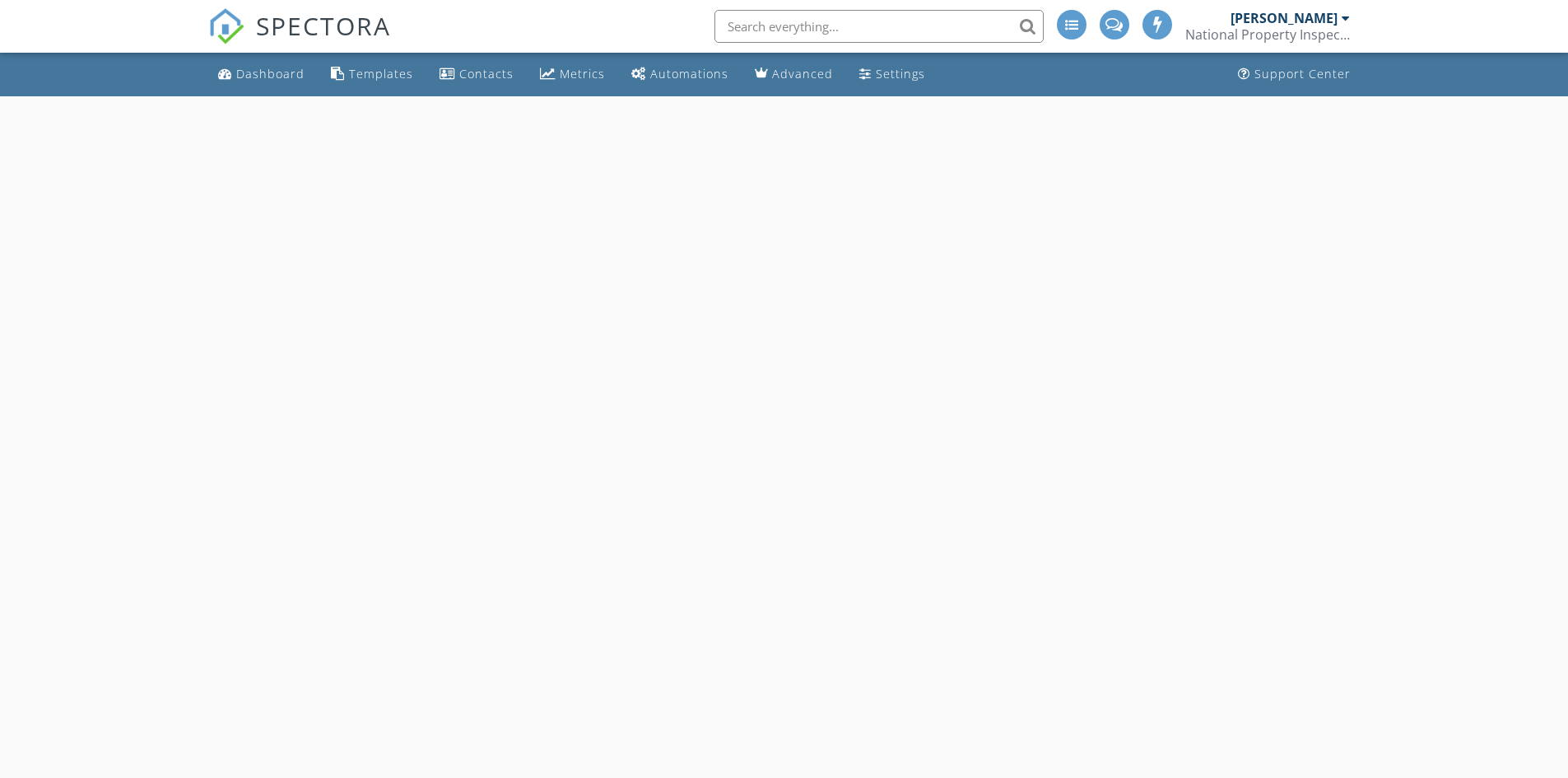 scroll, scrollTop: 0, scrollLeft: 0, axis: both 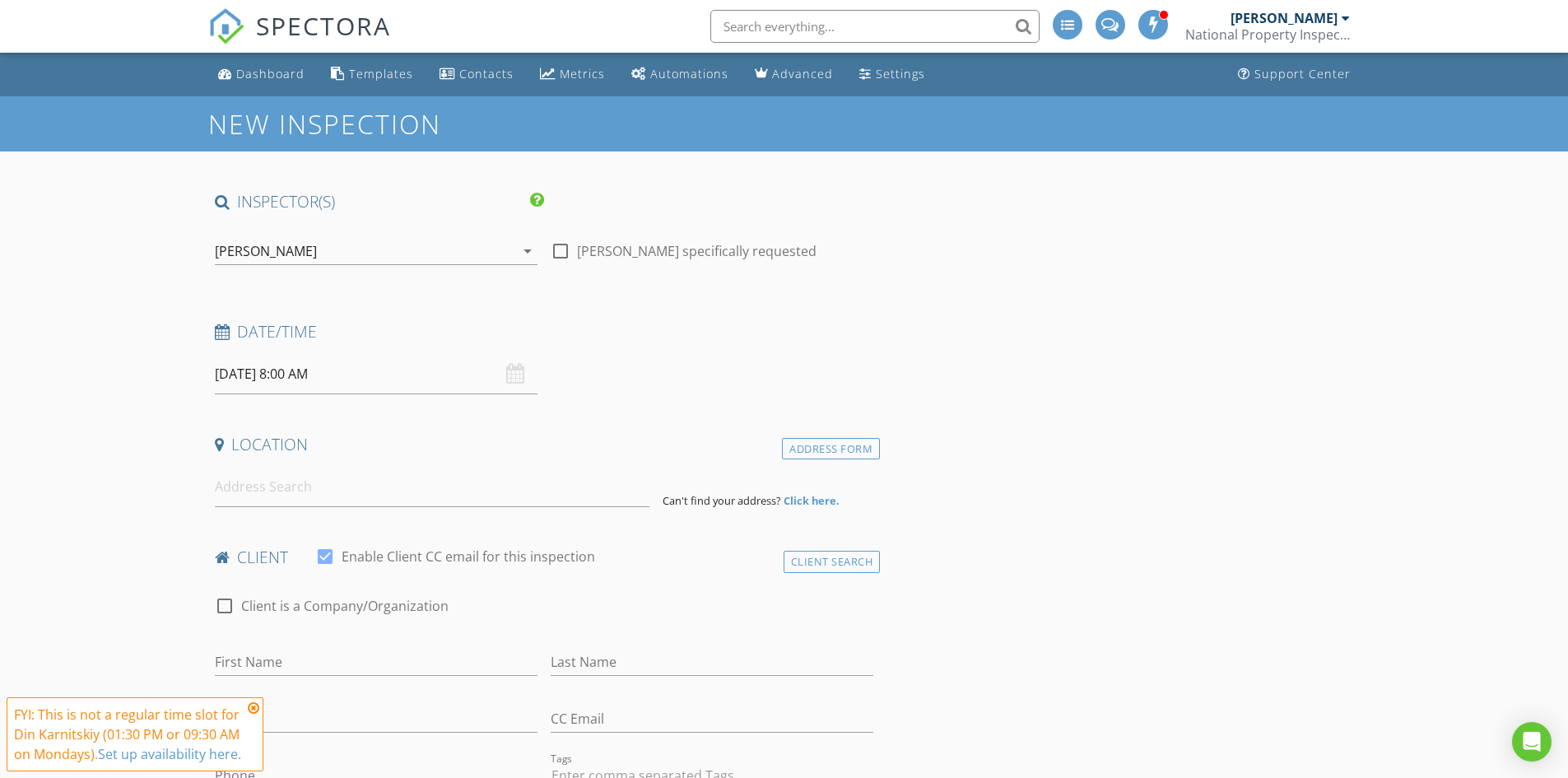 click at bounding box center (875, 26) 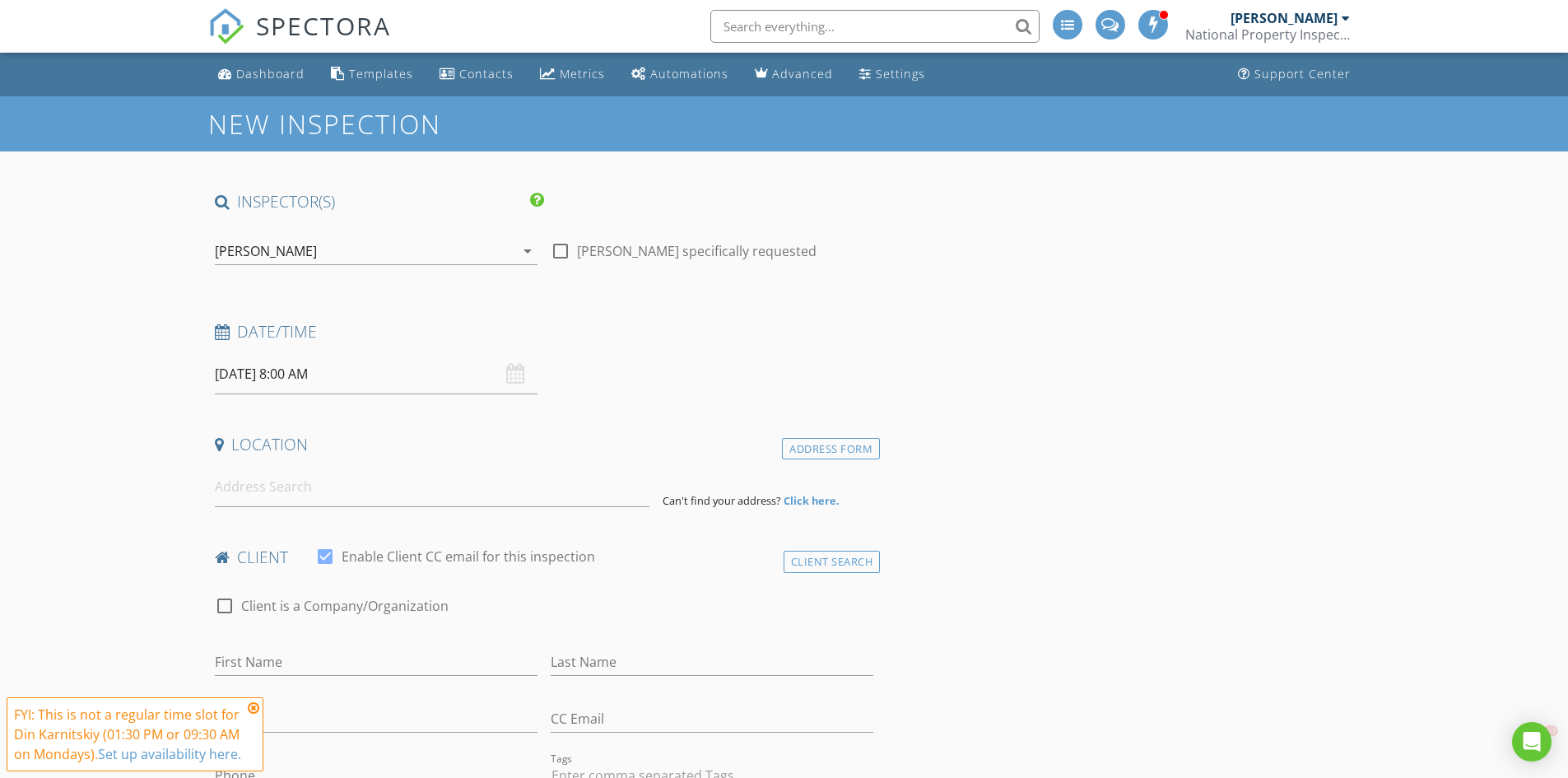 scroll, scrollTop: 0, scrollLeft: 0, axis: both 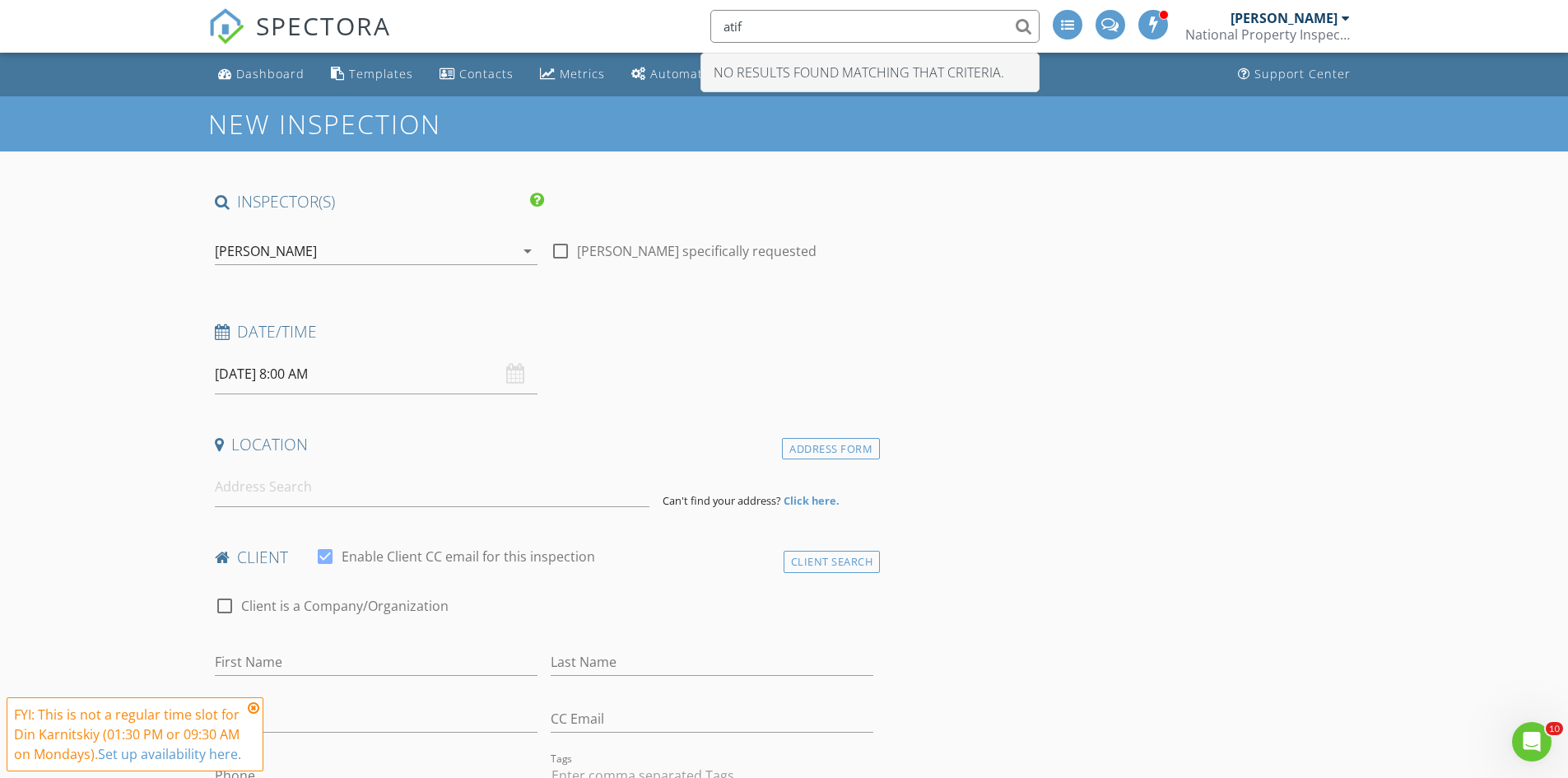 click on "atif" at bounding box center [875, 26] 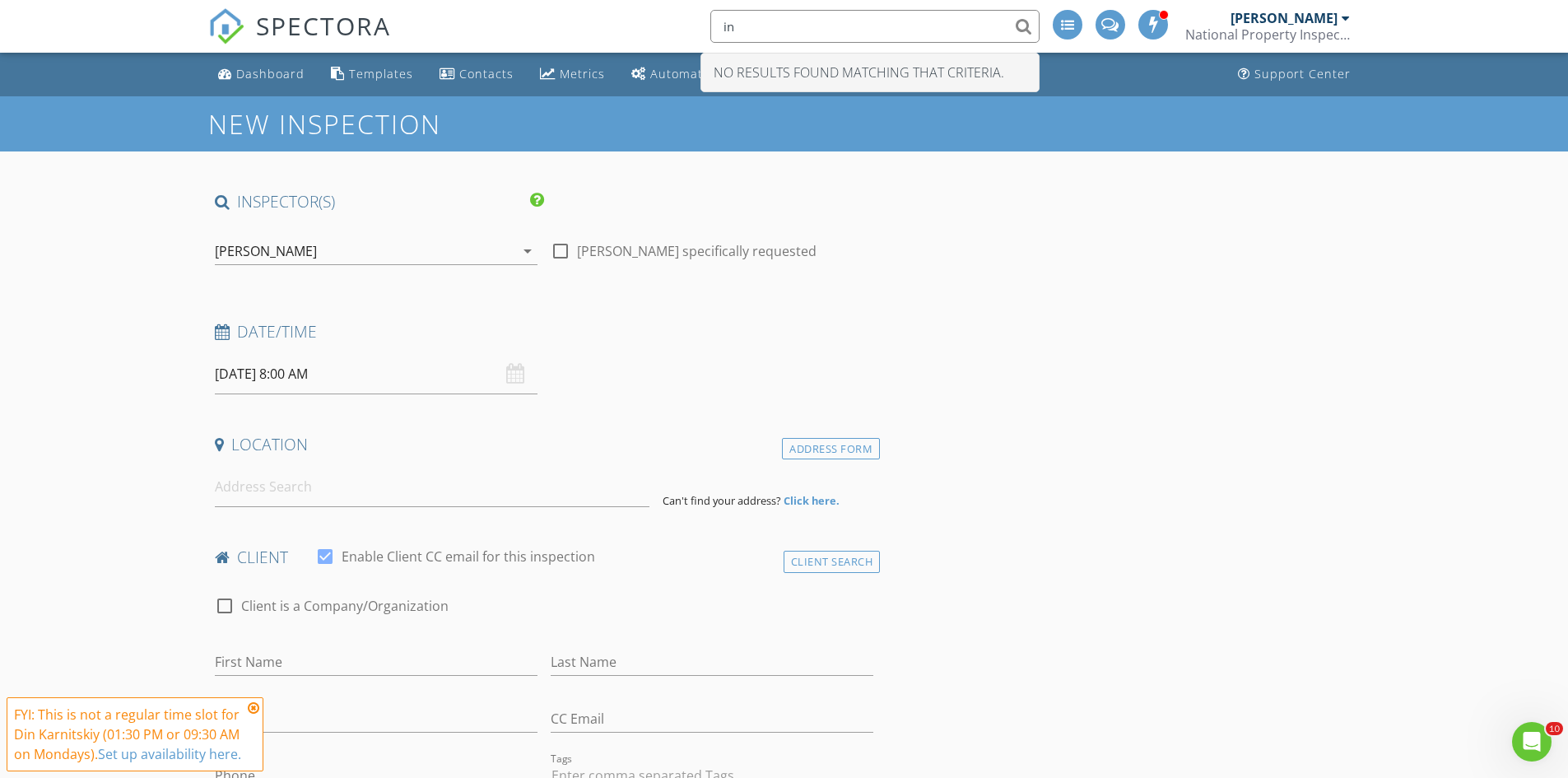 type on "i" 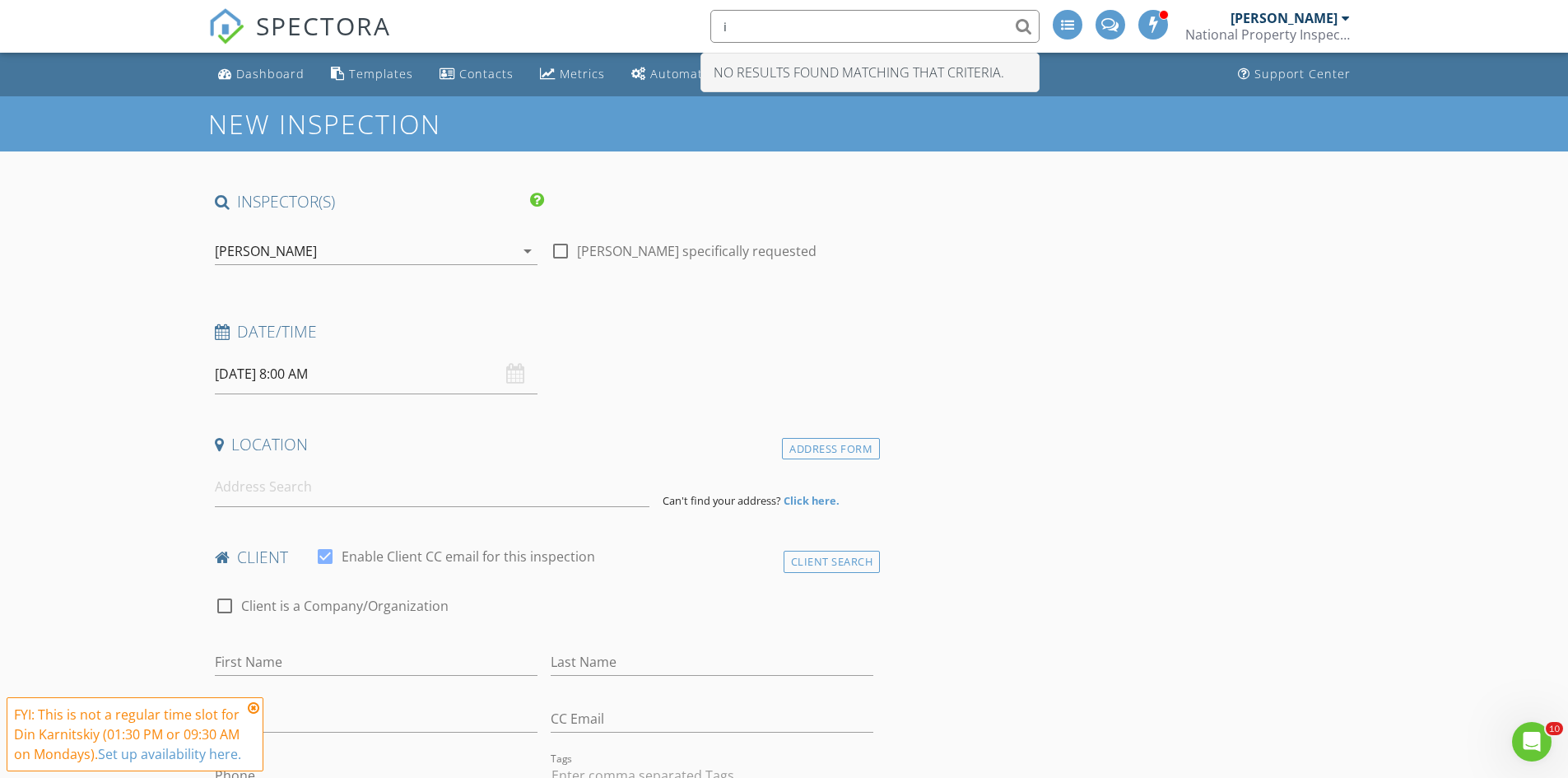 type 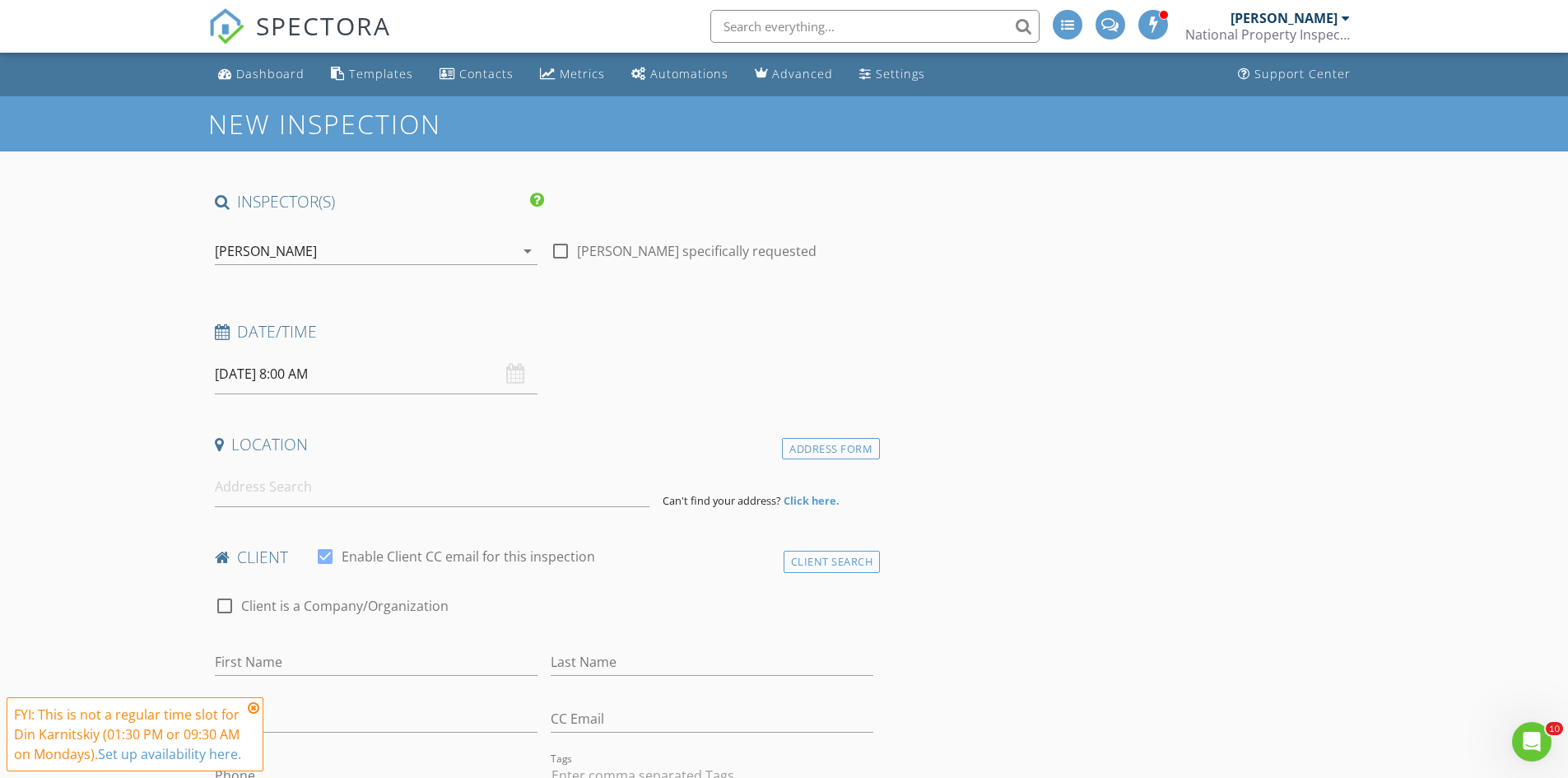 click on "07/14/2025 8:00 AM" at bounding box center [376, 374] 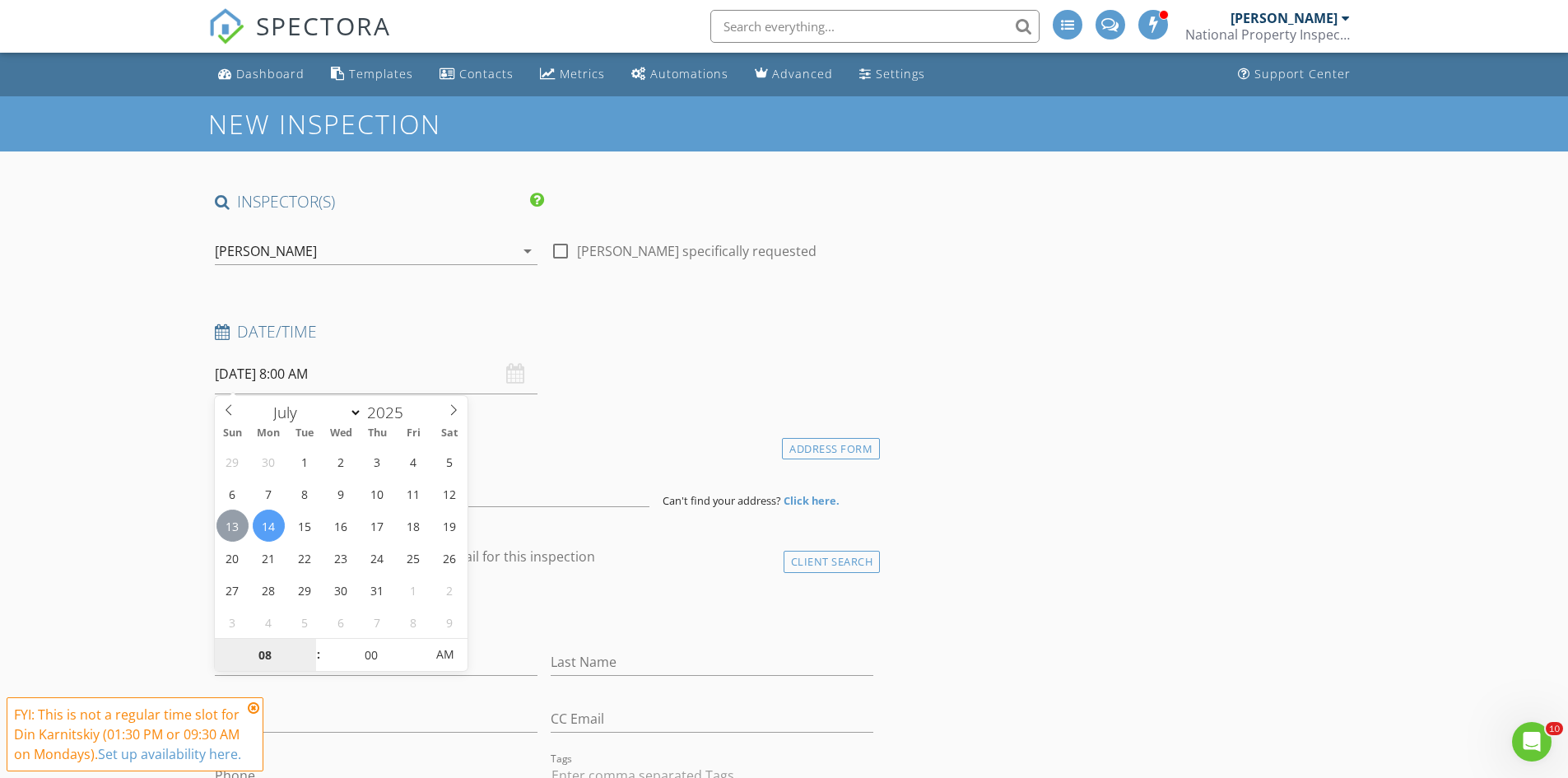 type on "07/13/2025 8:00 AM" 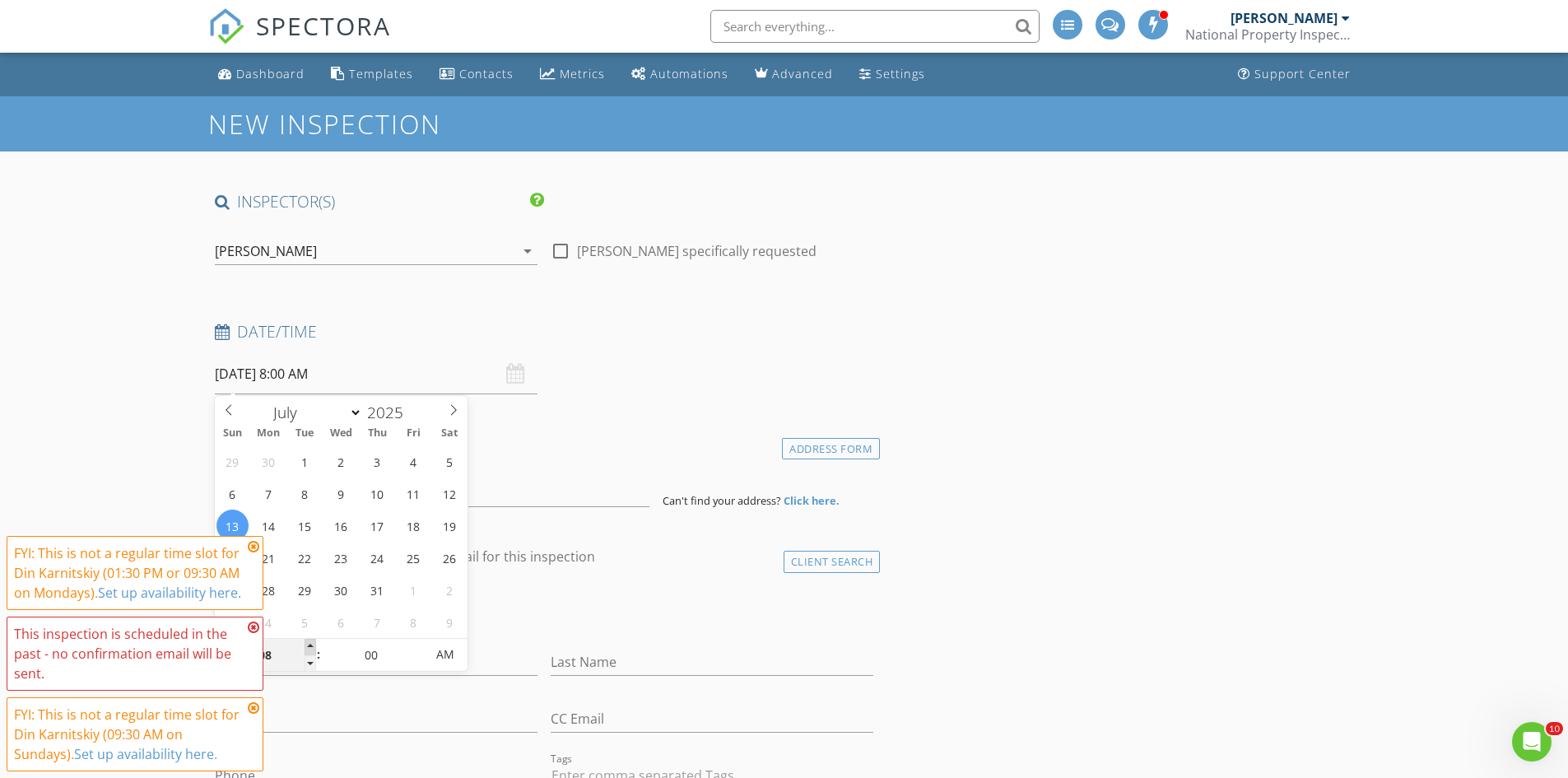 type on "09" 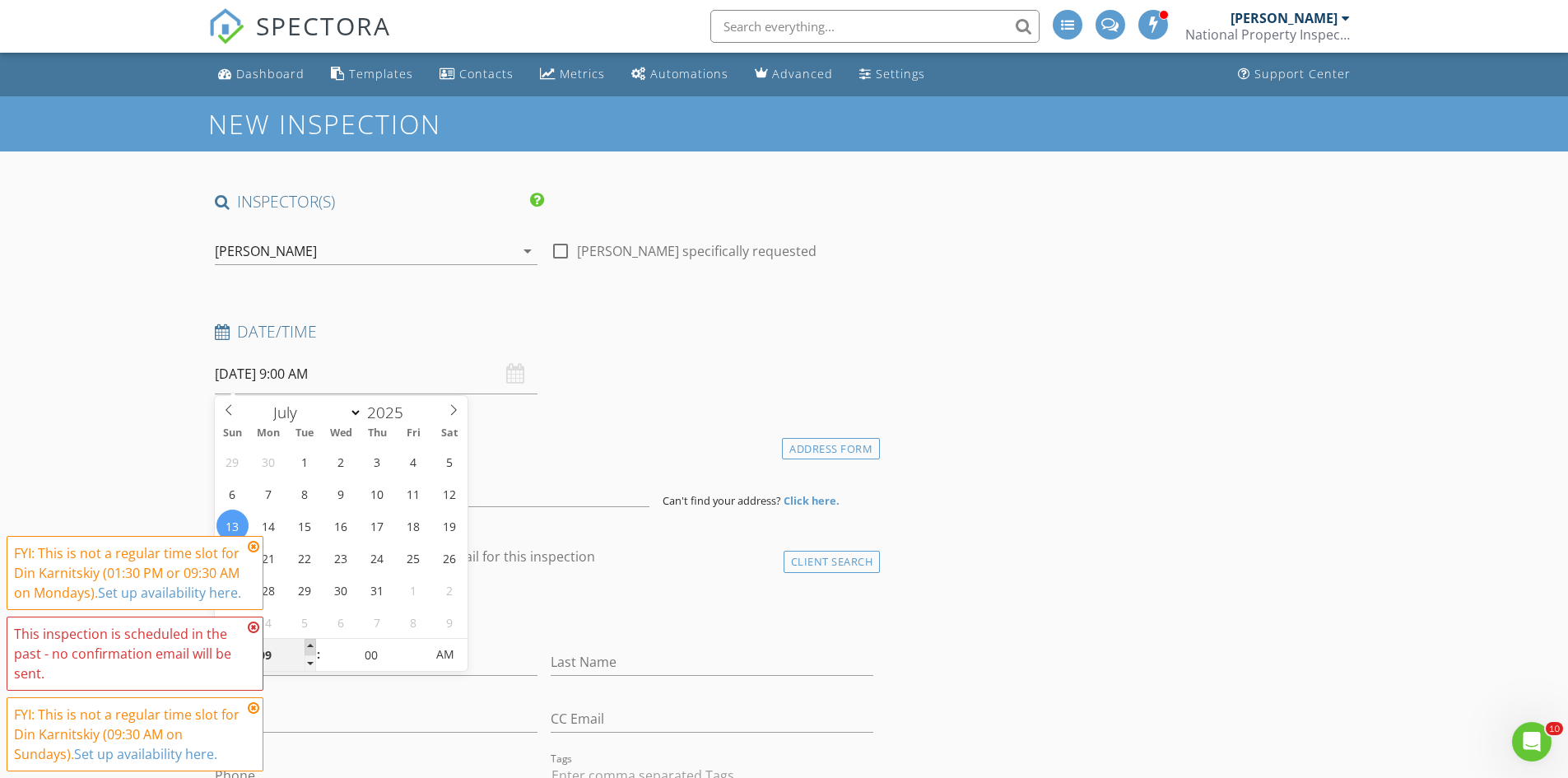 click at bounding box center (310, 647) 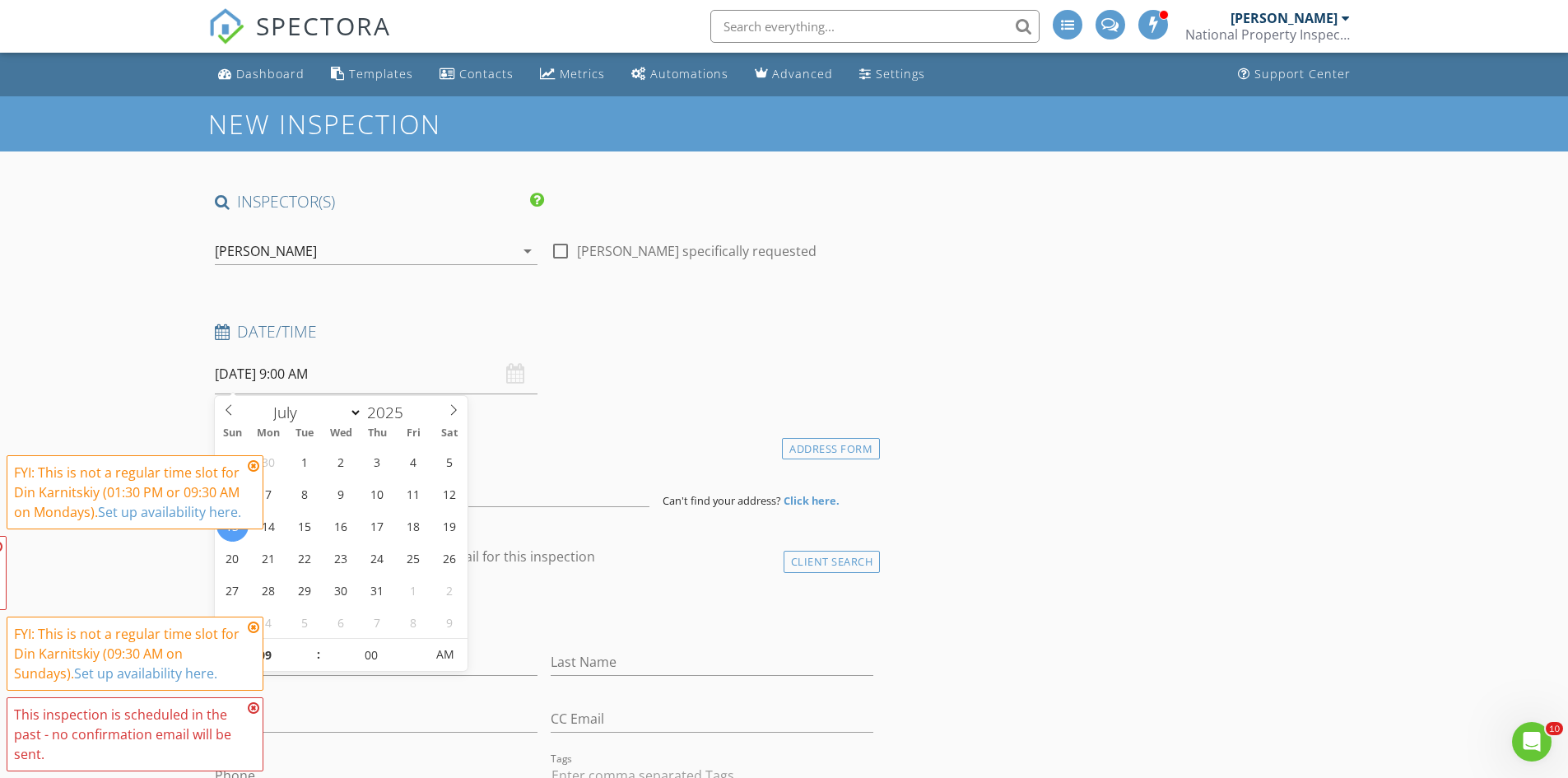 click on "New Inspection
INSPECTOR(S)
check_box   Din Karnitskiy   PRIMARY   Din Karnitskiy arrow_drop_down   check_box_outline_blank Din Karnitskiy specifically requested
Date/Time
07/13/2025 9:00 AM
Location
Address Form       Can't find your address?   Click here.
client
check_box Enable Client CC email for this inspection   Client Search     check_box_outline_blank Client is a Company/Organization     First Name   Last Name   Email   CC Email   Phone         Tags         Notes   Private Notes
ADD ADDITIONAL client
SERVICES
check_box_outline_blank   Residential Inspection   check_box_outline_blank   Condo Inspection   check_box_outline_blank   Builder Warranty   check_box_outline_blank   Commercial Inspection   arrow_drop_down     Select Discount Code arrow_drop_down" at bounding box center (784, 1499) 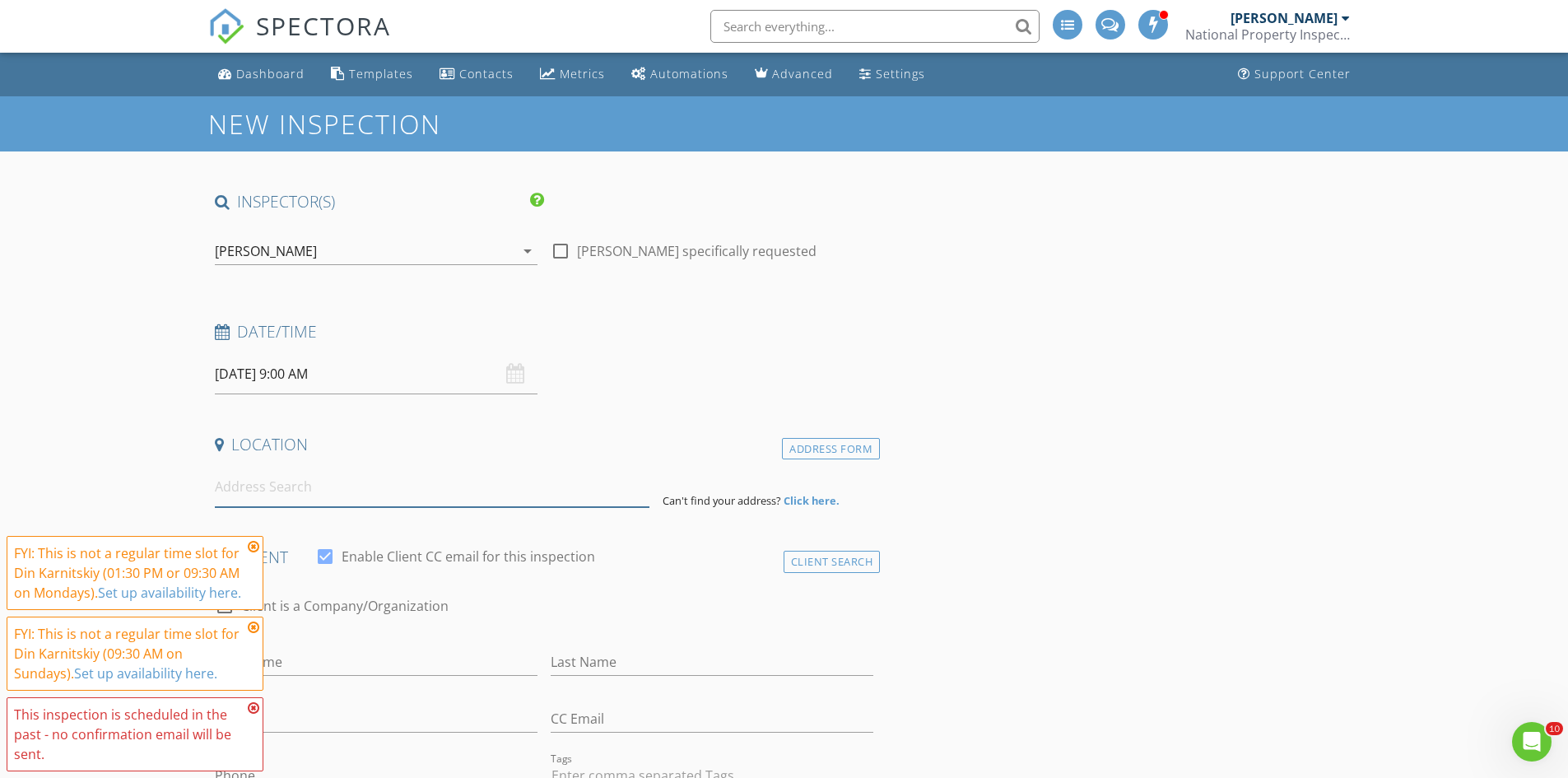 click at bounding box center [432, 487] 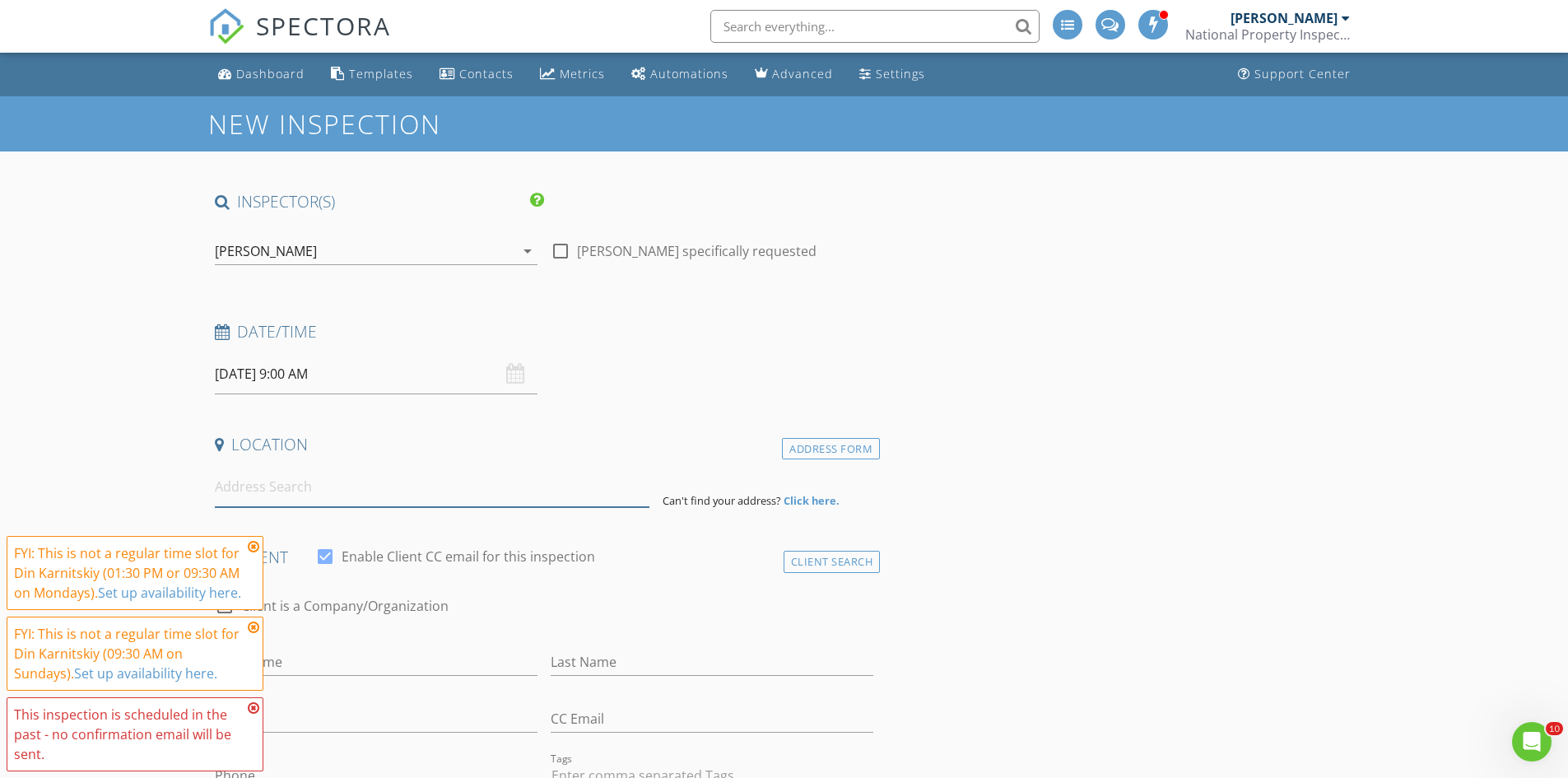 paste on "814 Aqua Vista Ln" 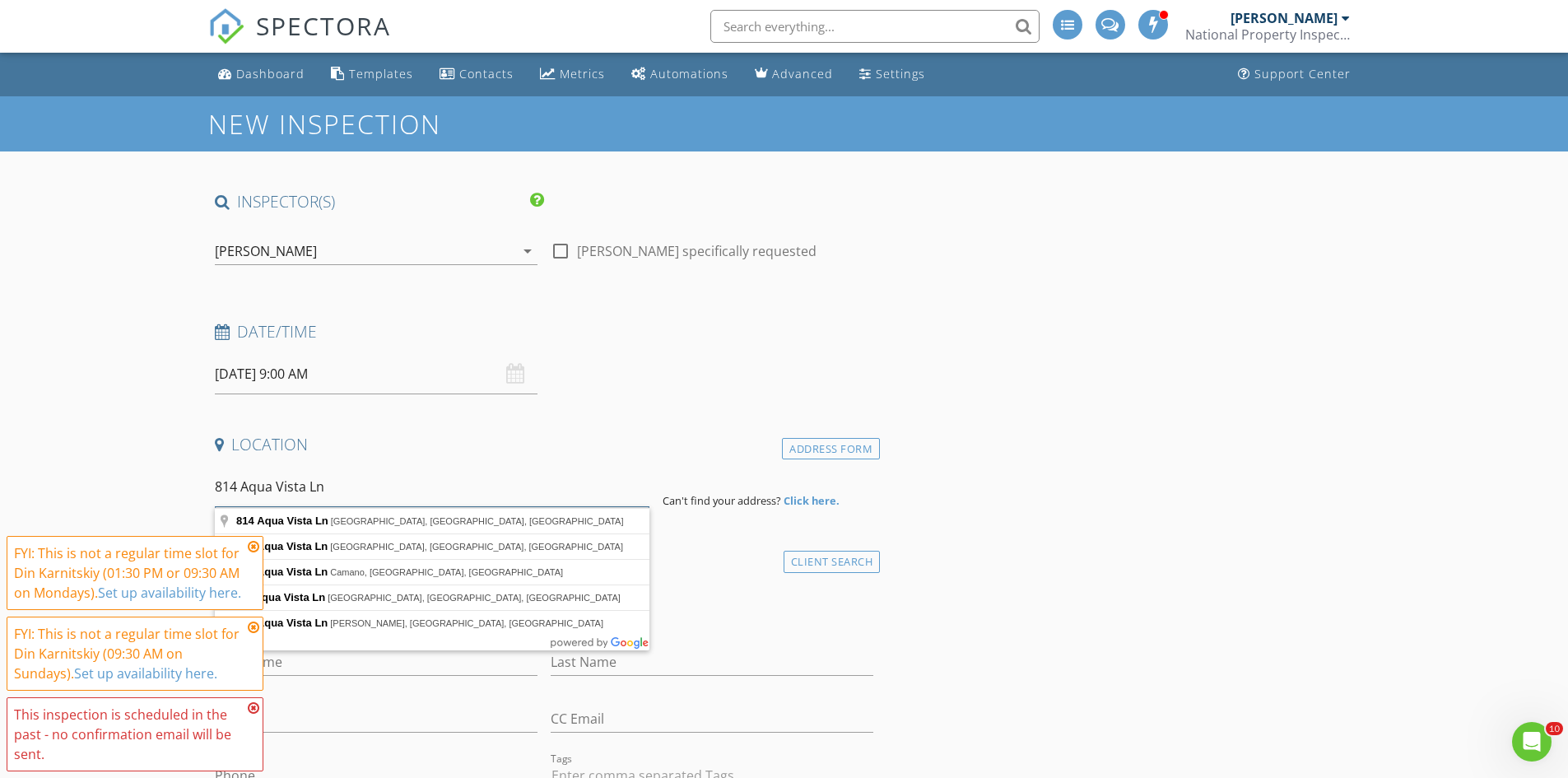 drag, startPoint x: 341, startPoint y: 486, endPoint x: 161, endPoint y: 484, distance: 180.01111 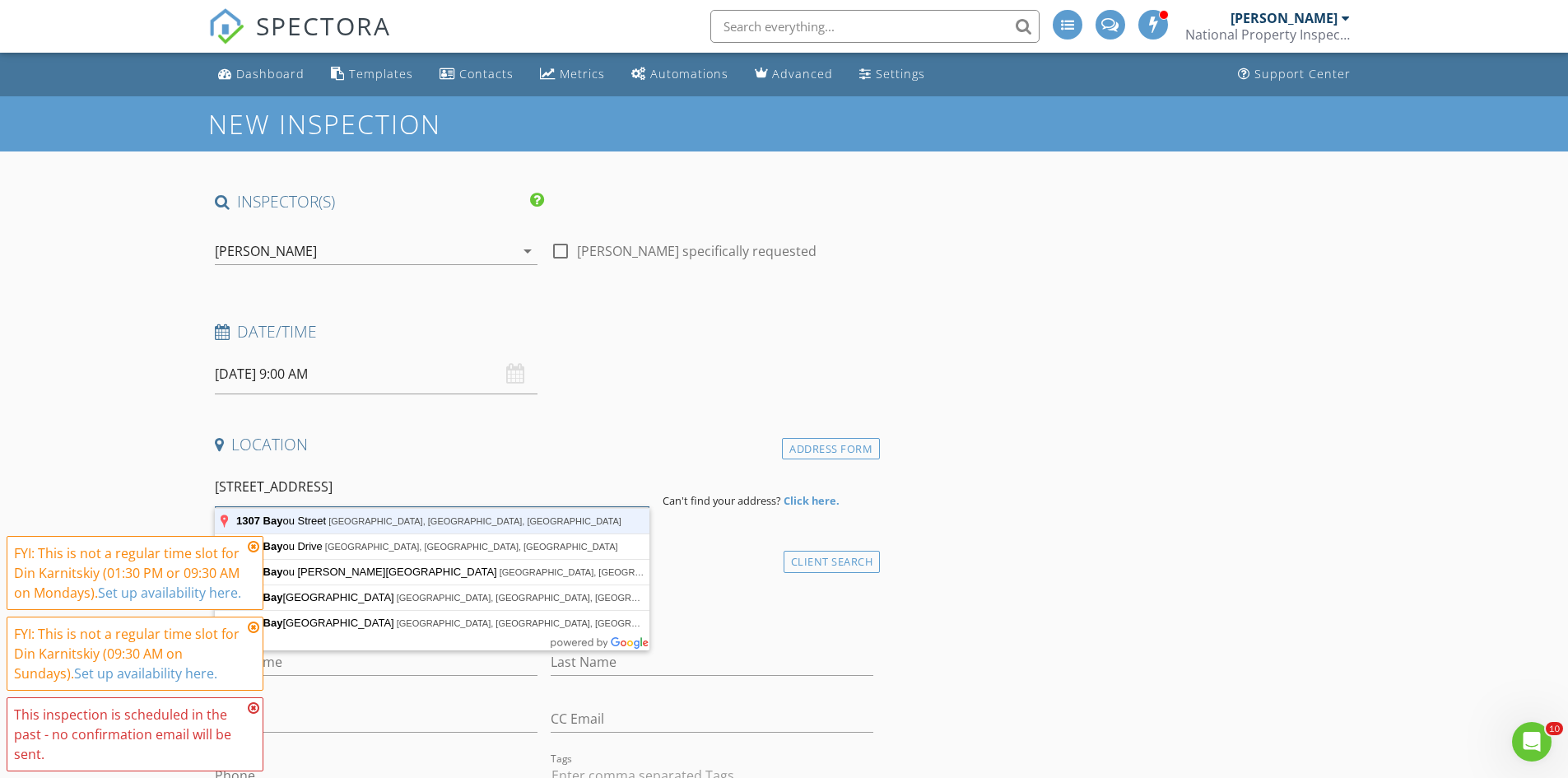 type on "1307 Bayou Street, Houston, TX, USA" 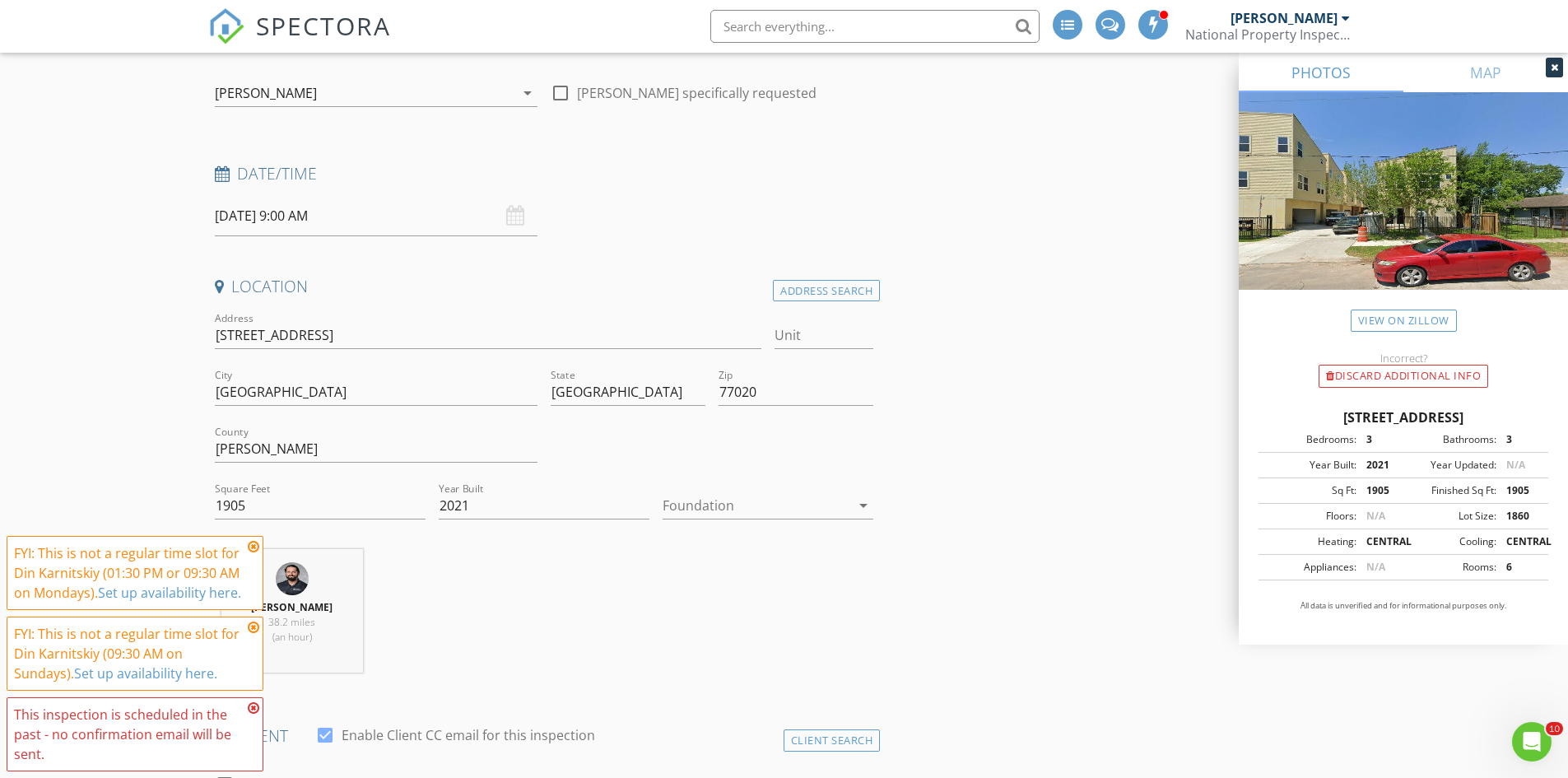 scroll, scrollTop: 165, scrollLeft: 0, axis: vertical 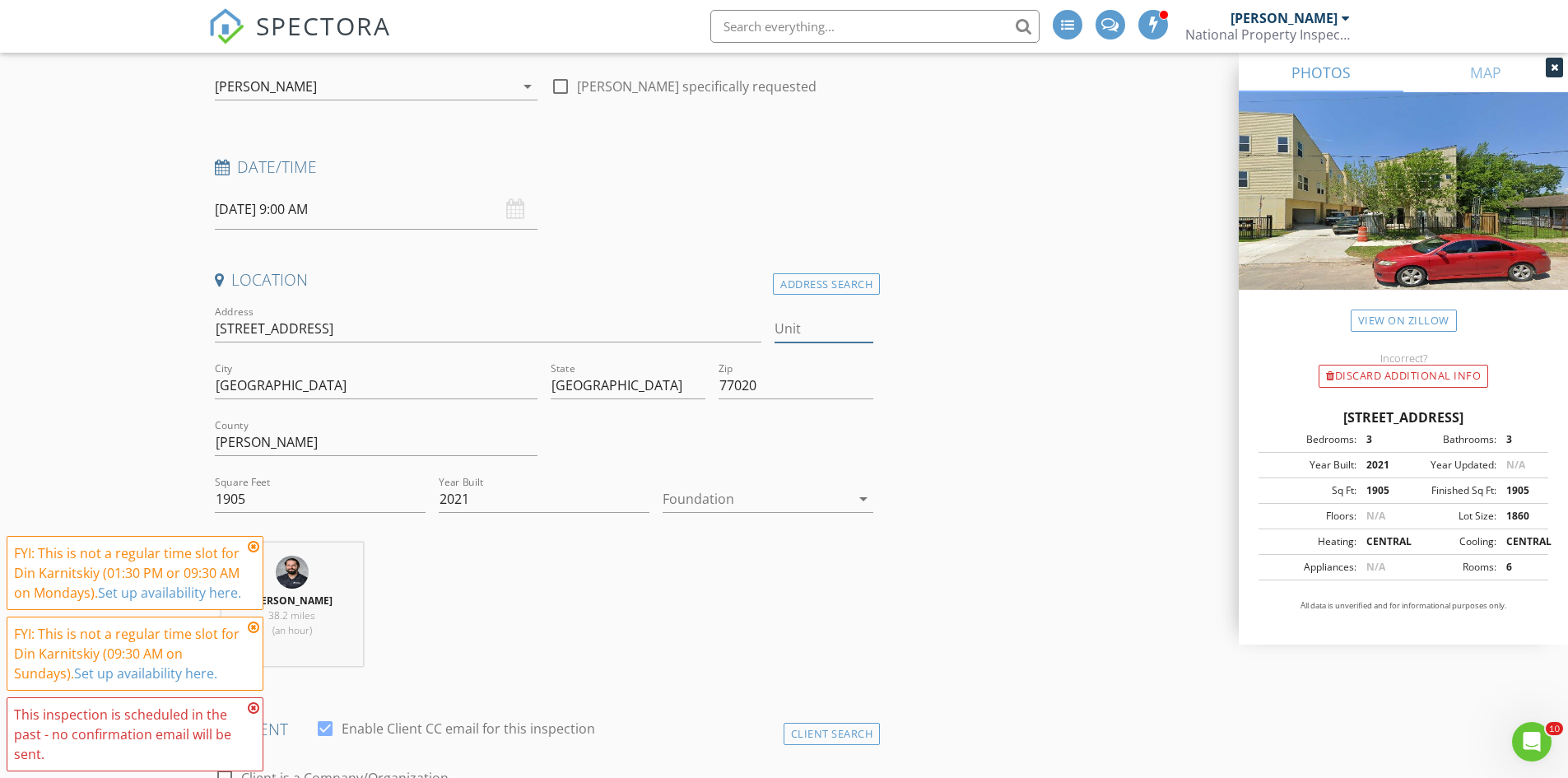 click on "Unit" at bounding box center (824, 328) 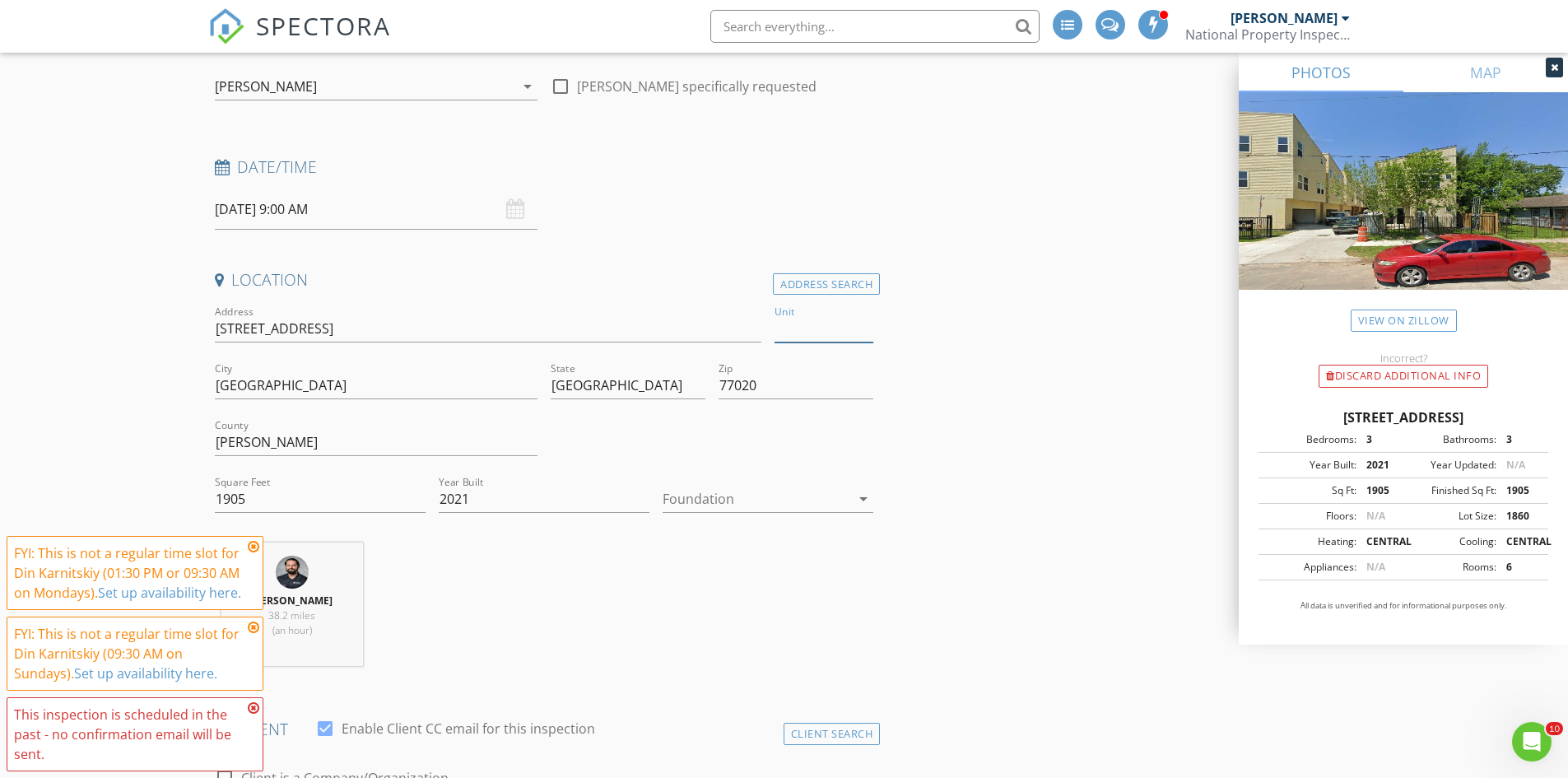type on "b" 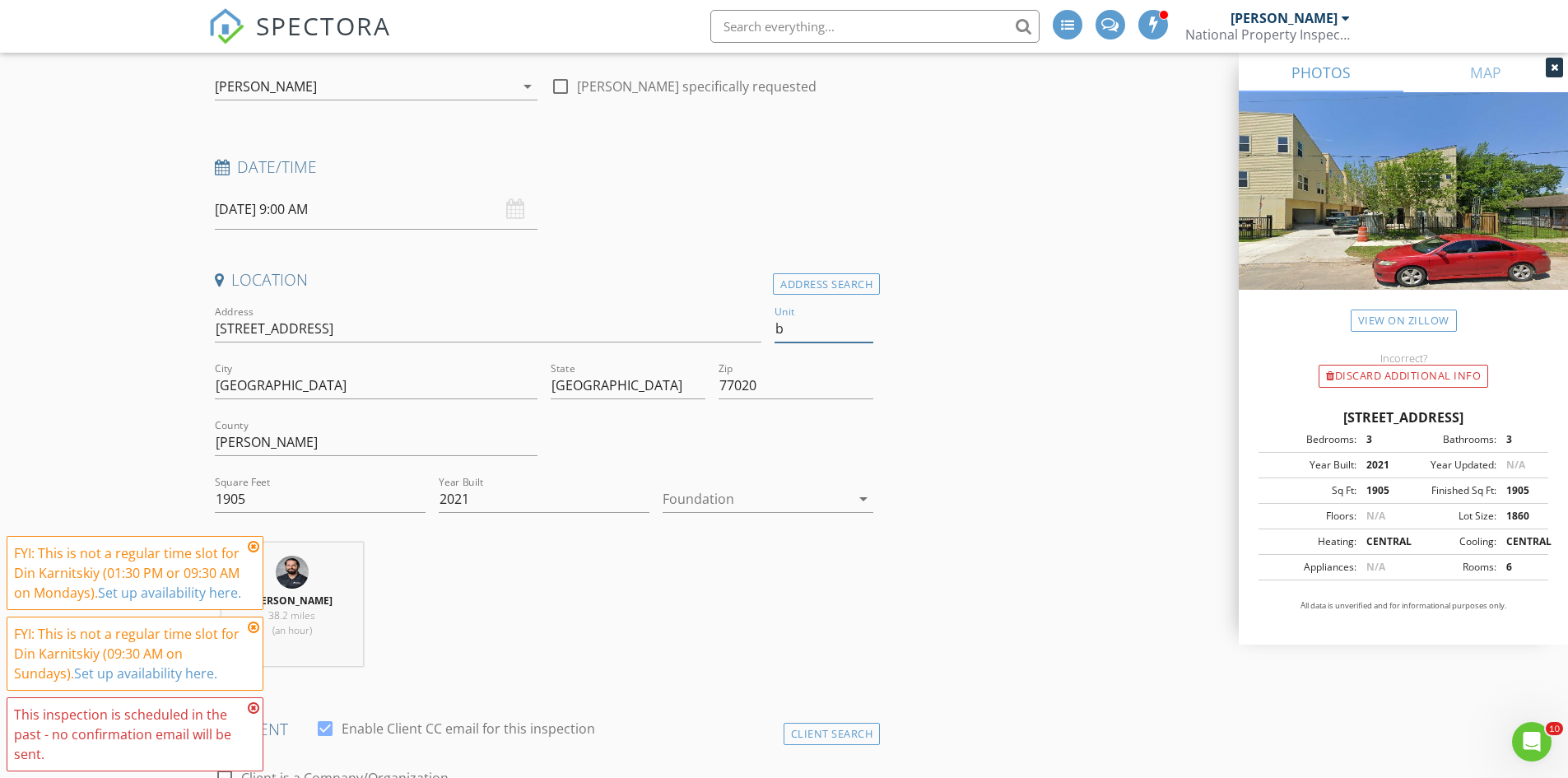type 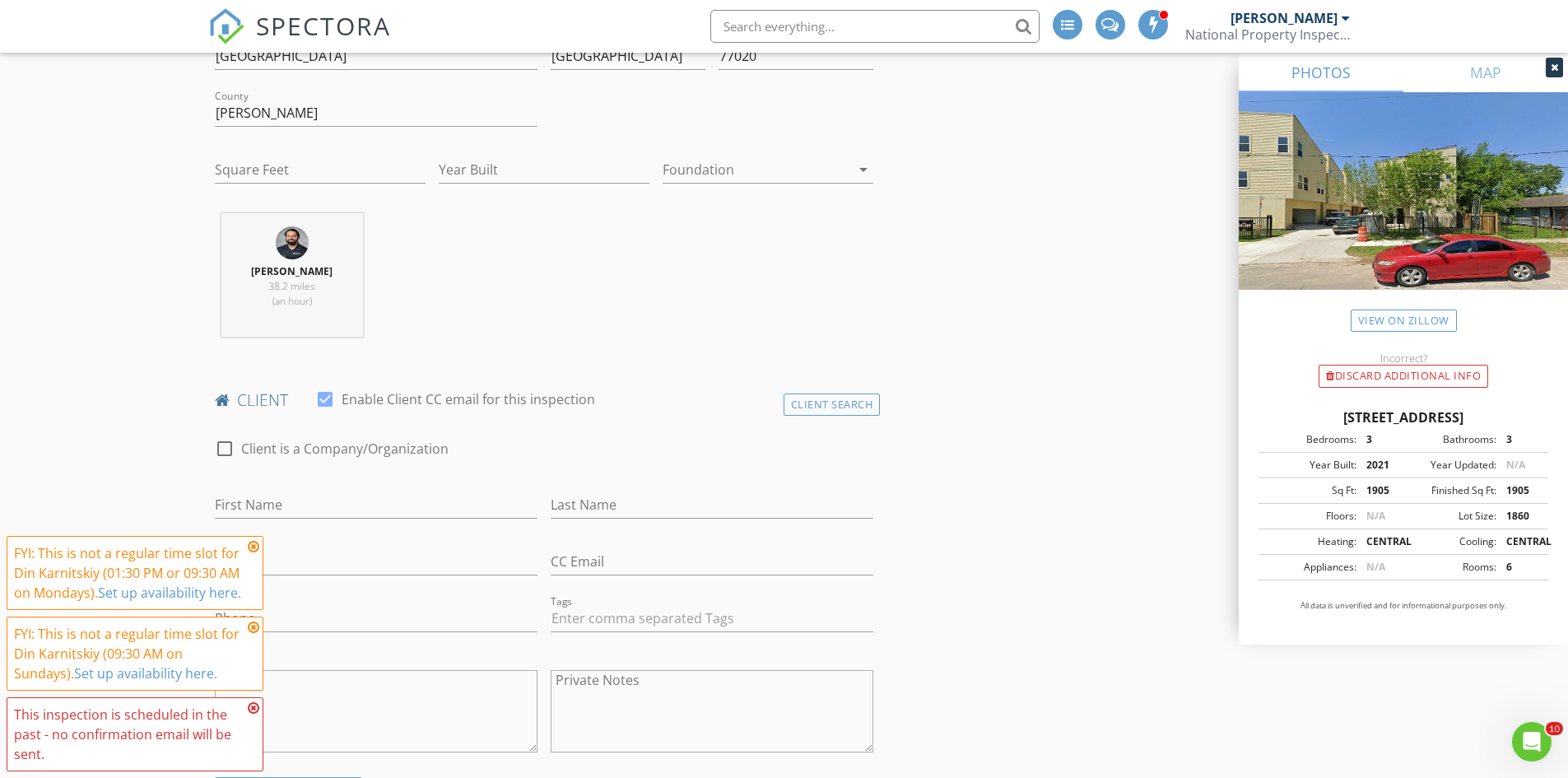 type on "1825" 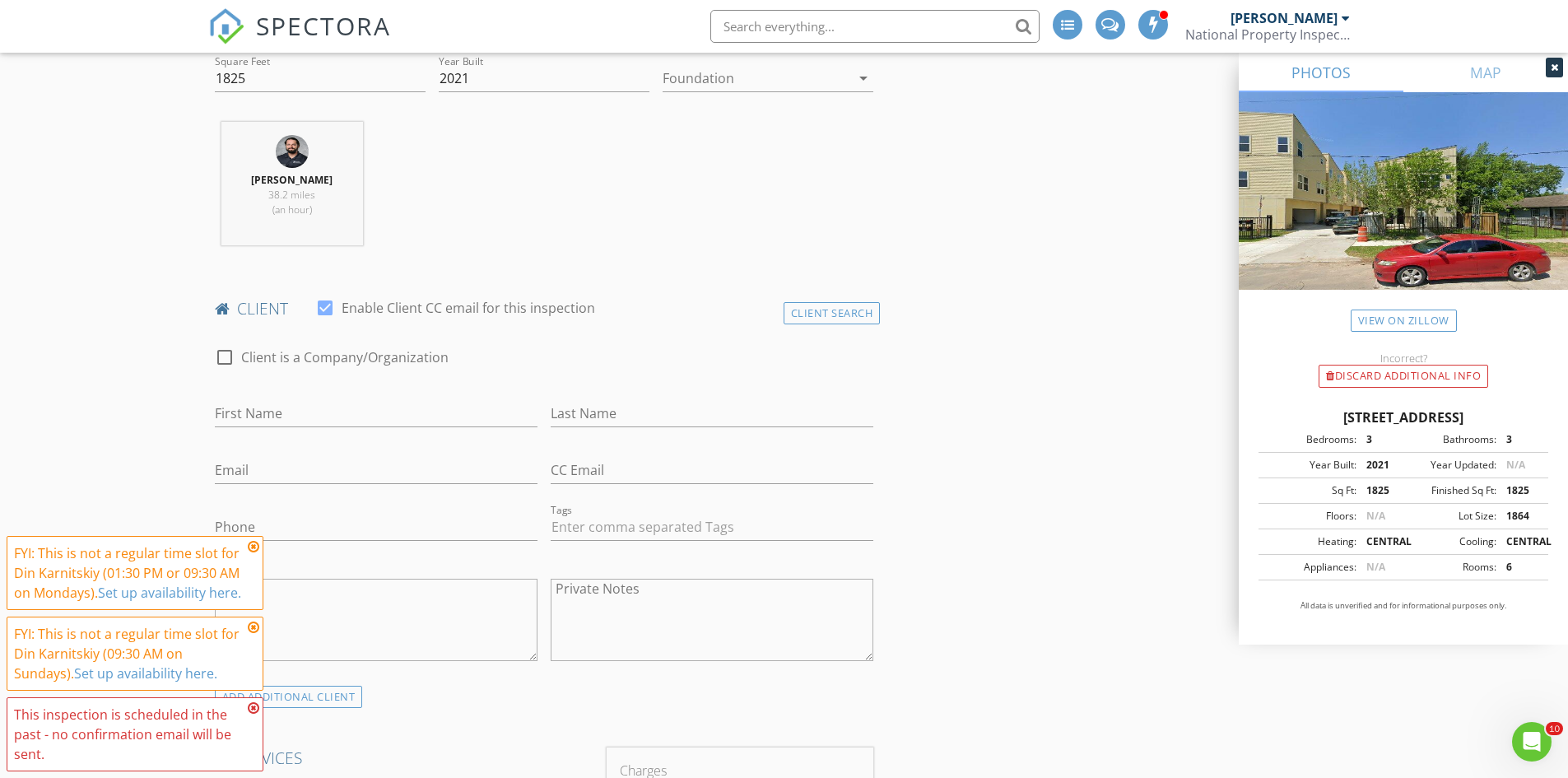 scroll, scrollTop: 741, scrollLeft: 0, axis: vertical 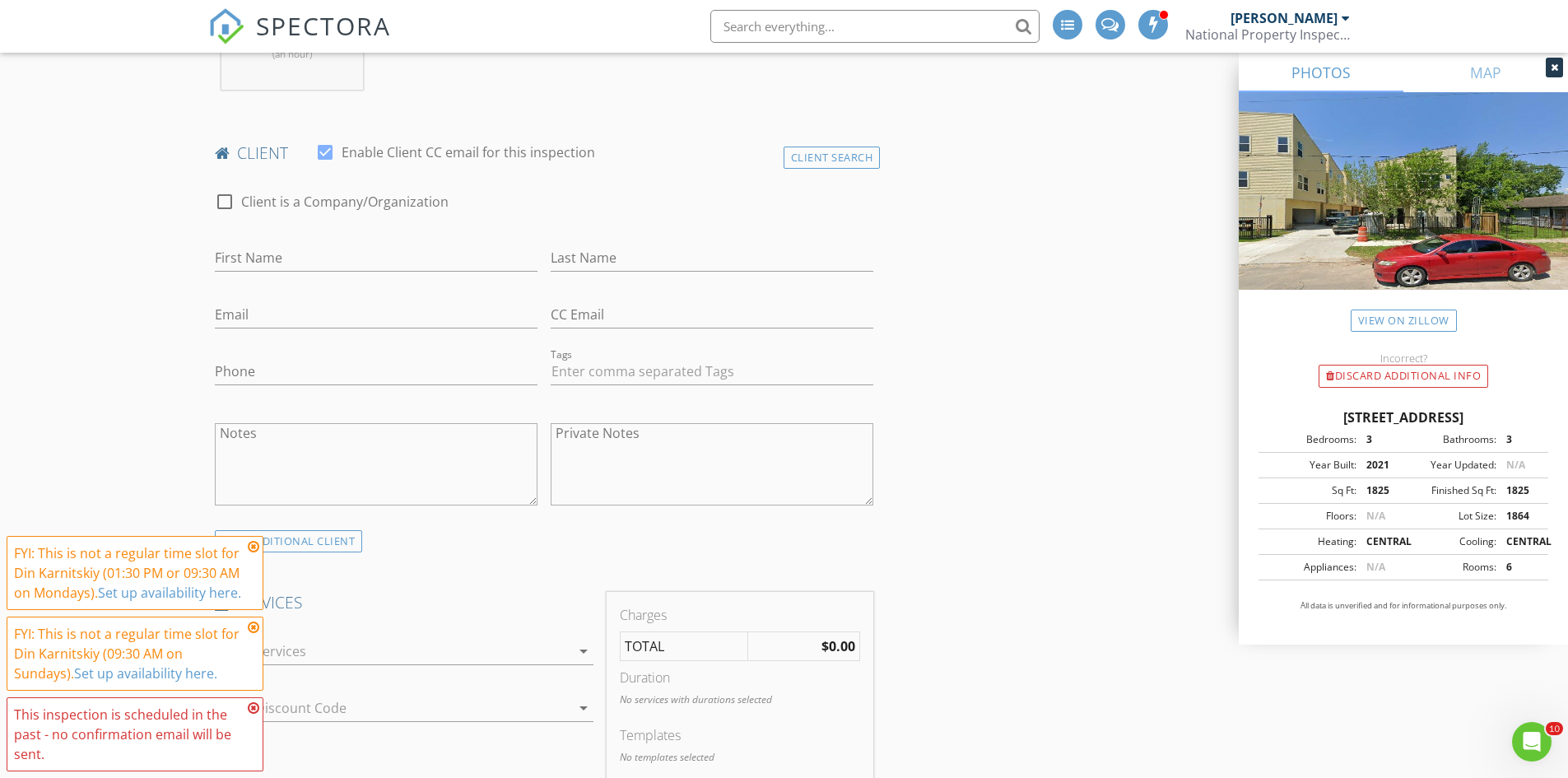 type on "b" 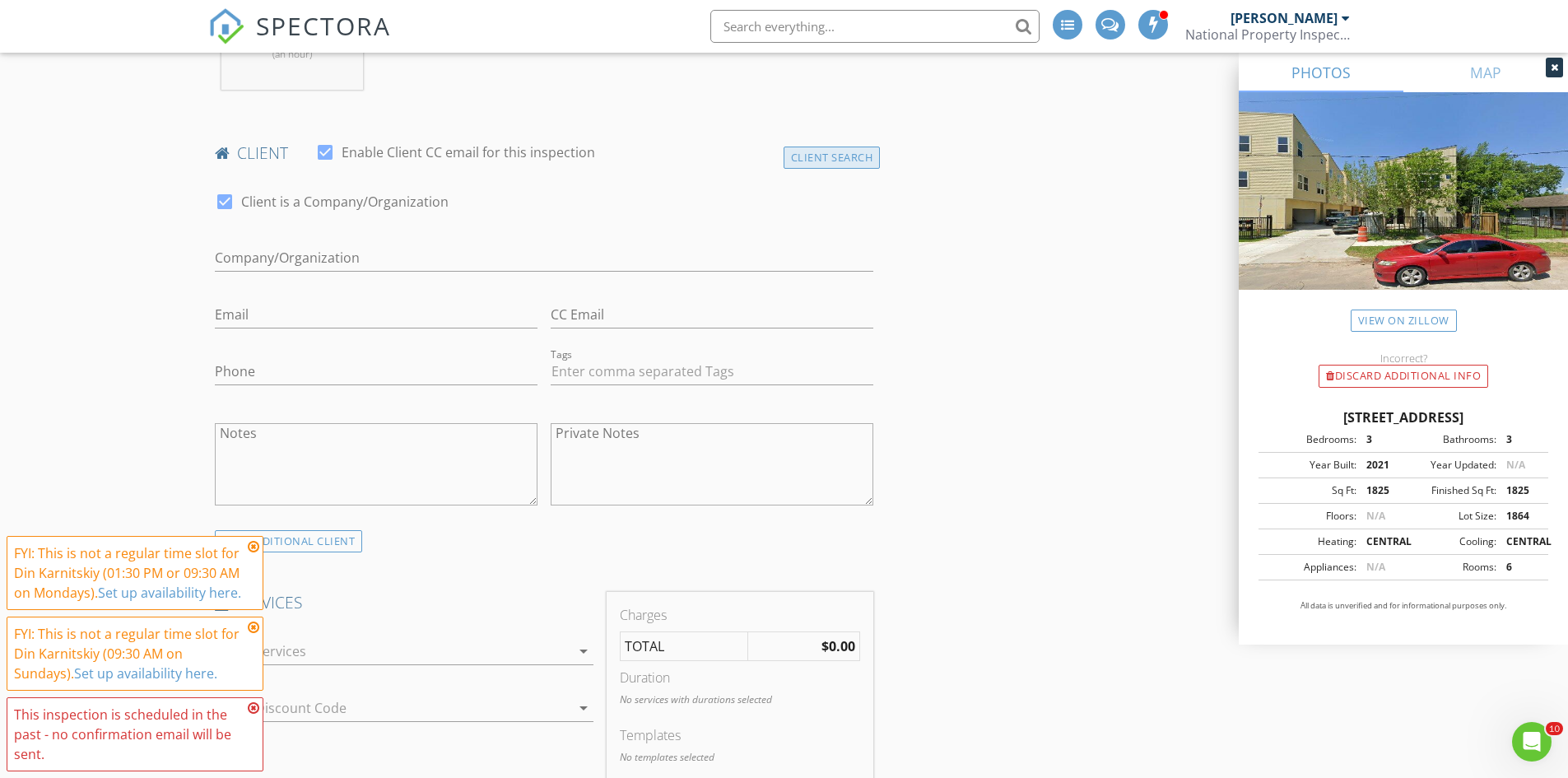 click on "Client Search" at bounding box center [832, 157] 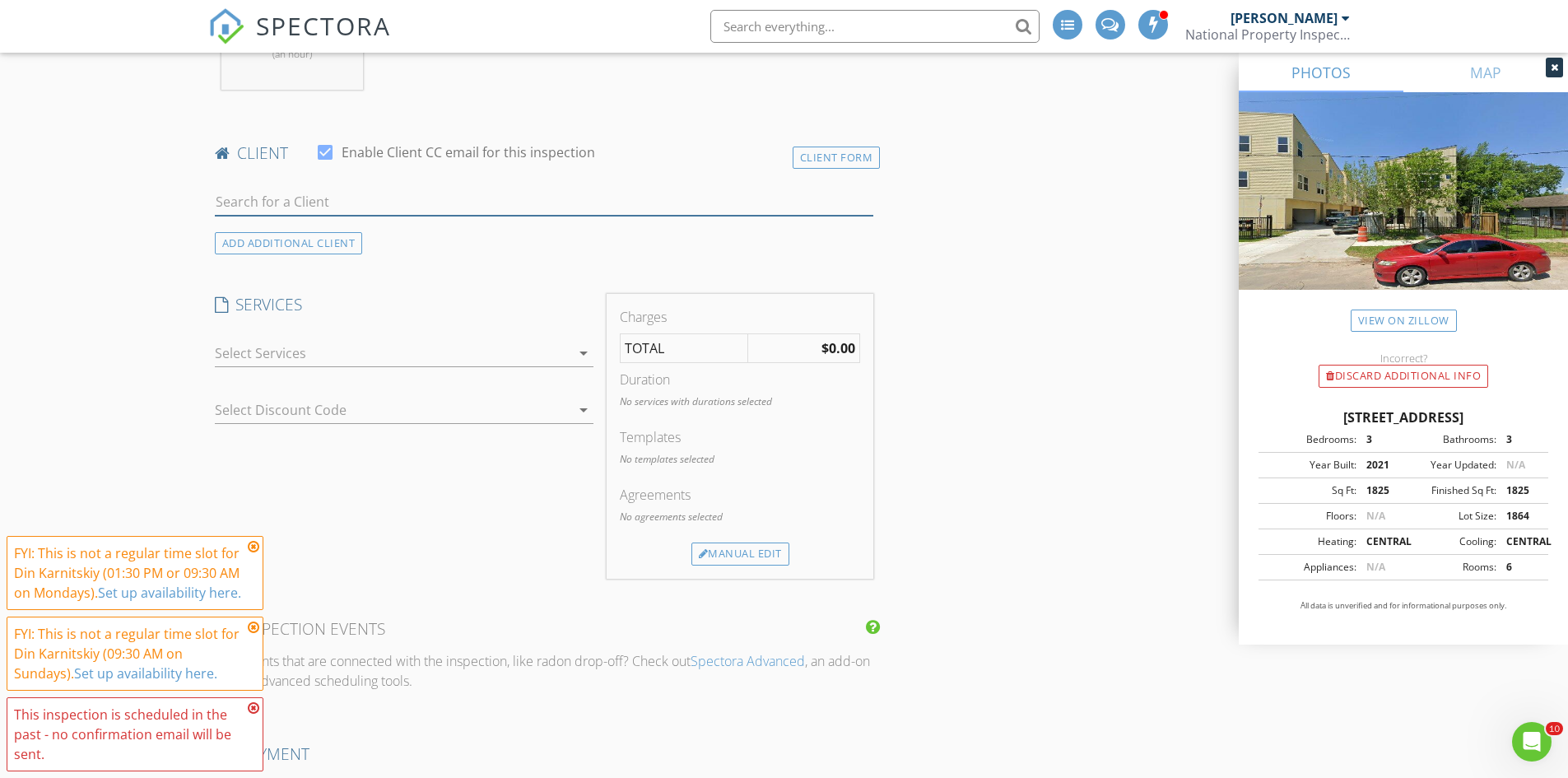 click at bounding box center [544, 202] 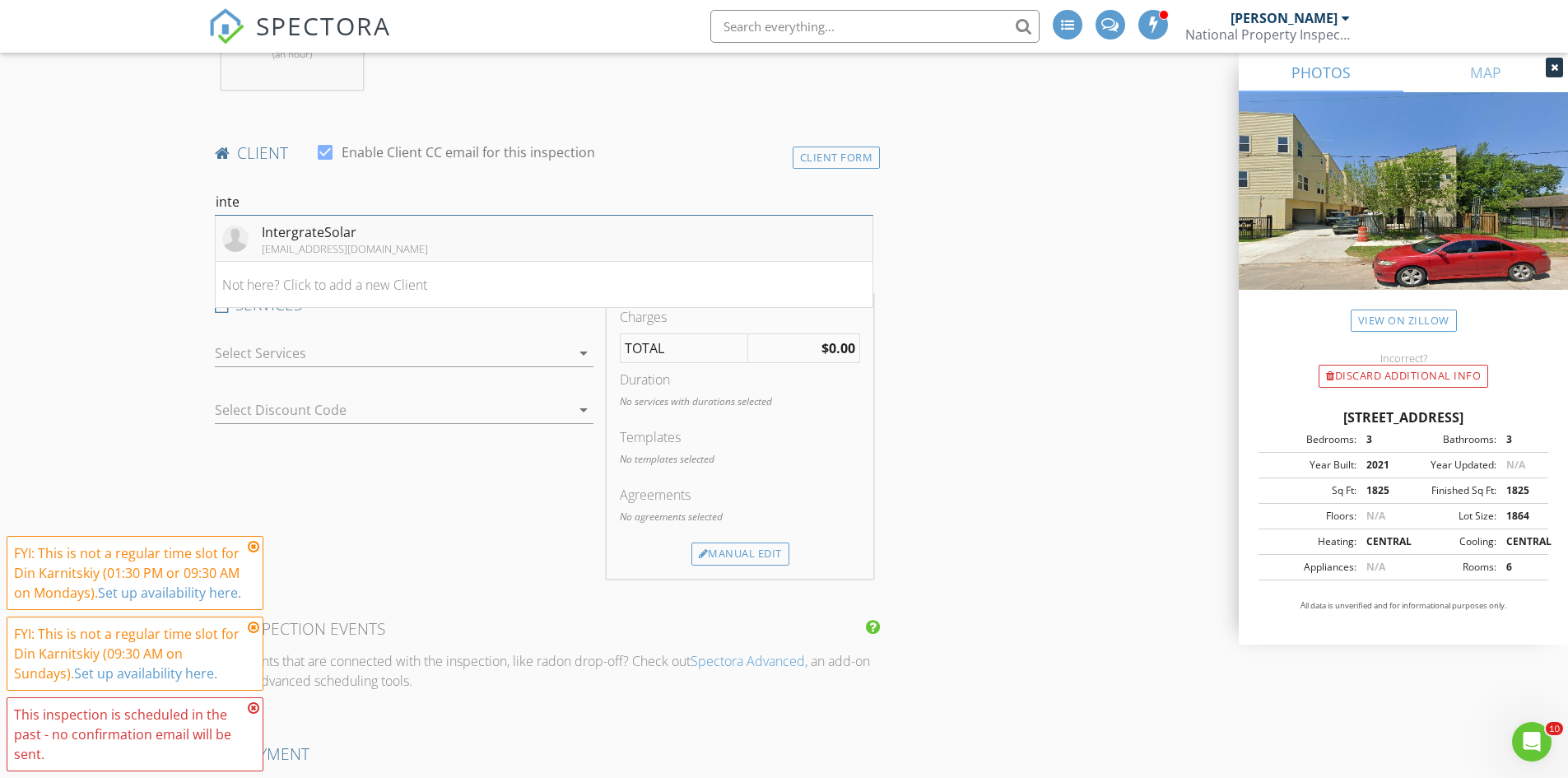type on "inte" 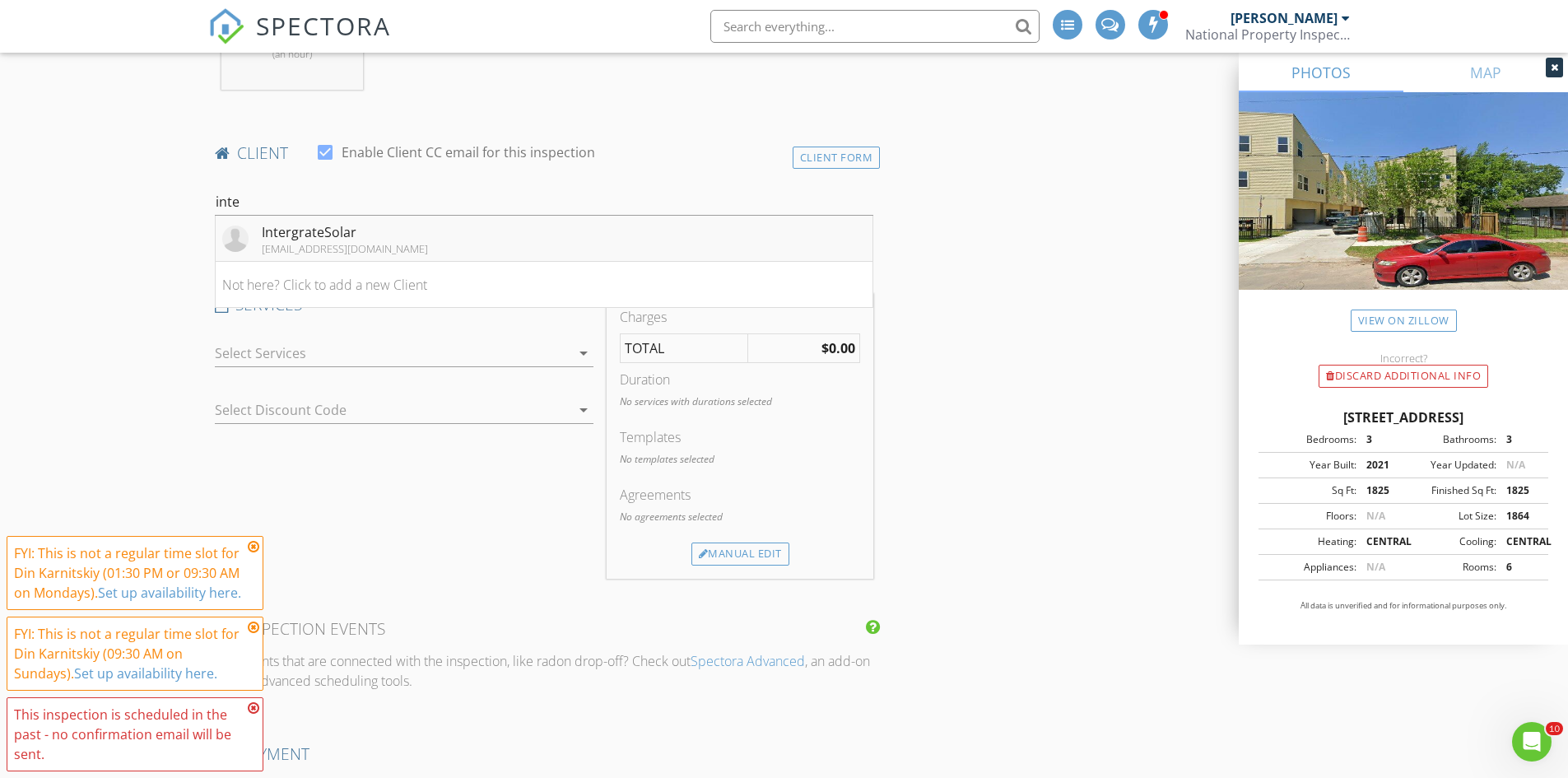 click on "IntergrateSolar
pm23@integratesun.com" at bounding box center (544, 239) 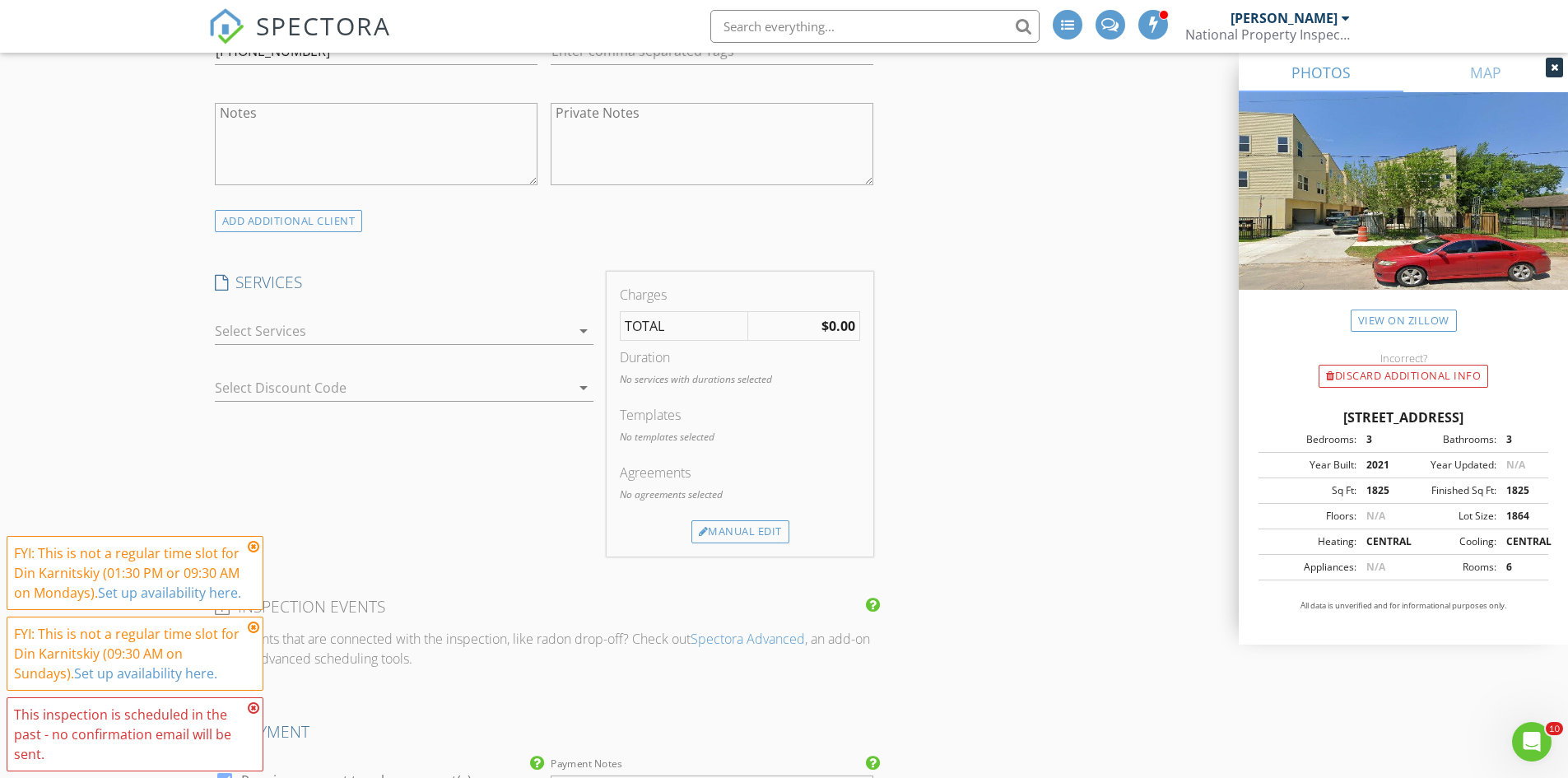 scroll, scrollTop: 1153, scrollLeft: 0, axis: vertical 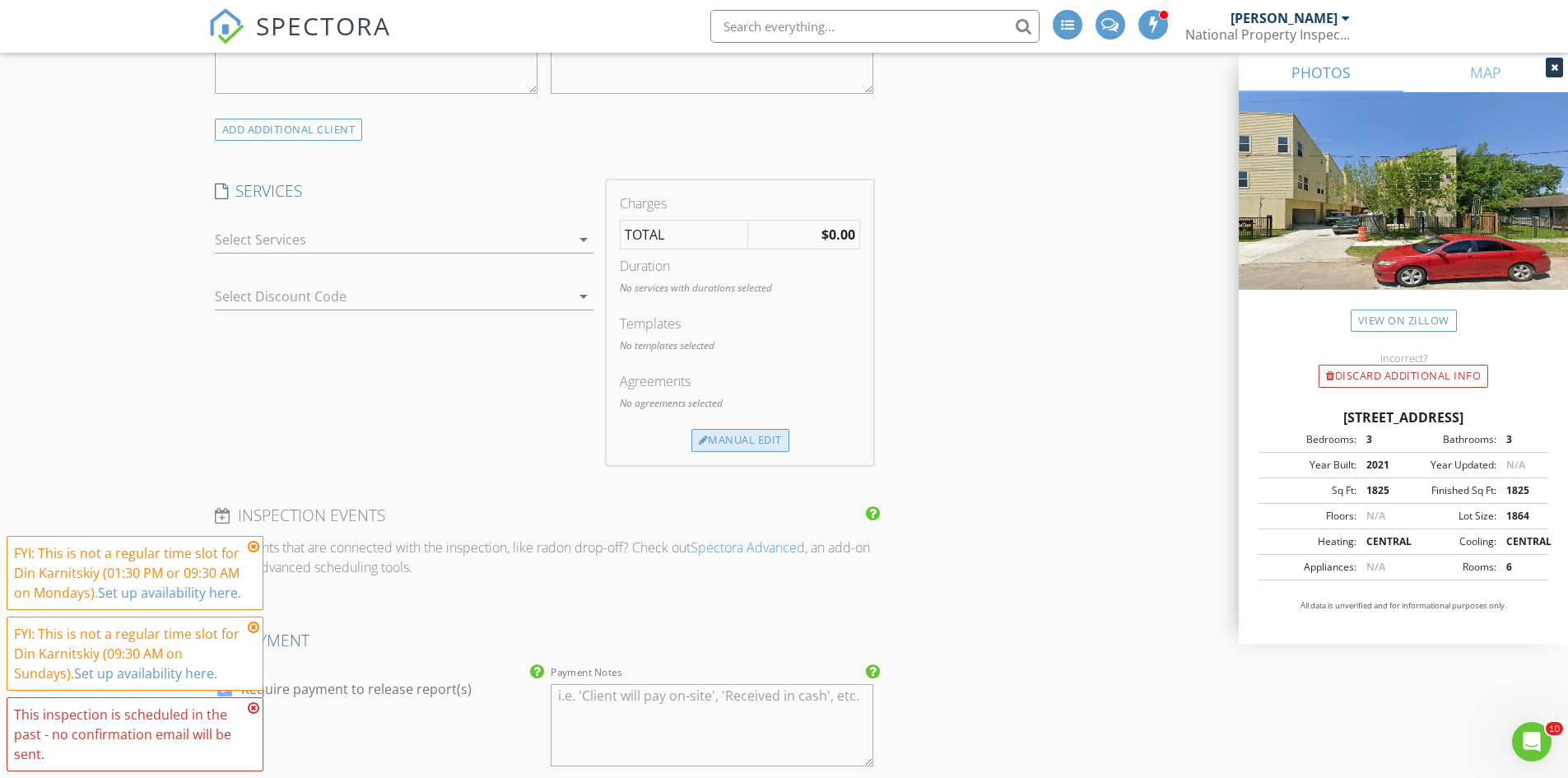 click on "Manual Edit" at bounding box center (740, 440) 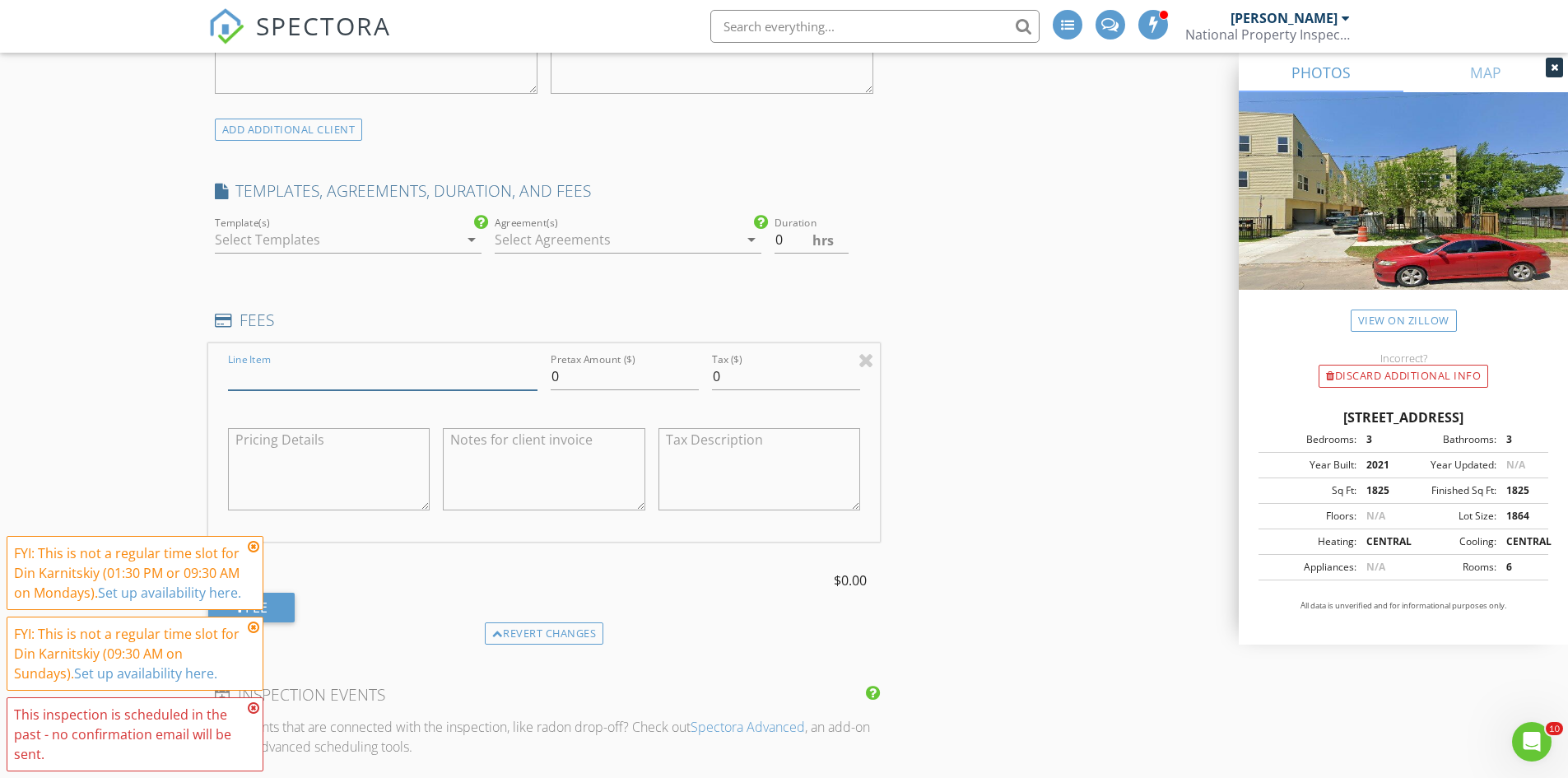 click on "Line Item" at bounding box center [383, 376] 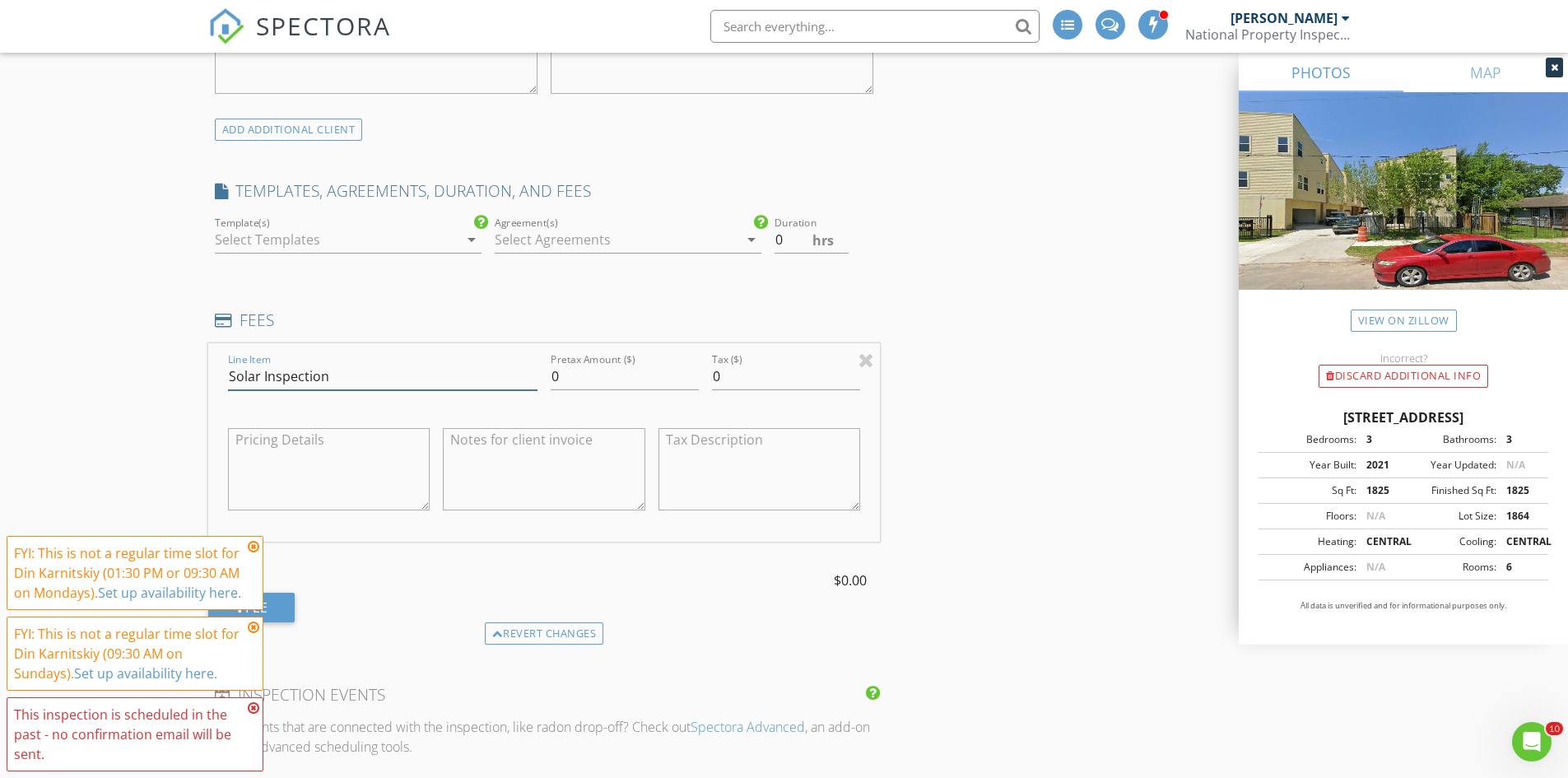 type on "Solar Inspection" 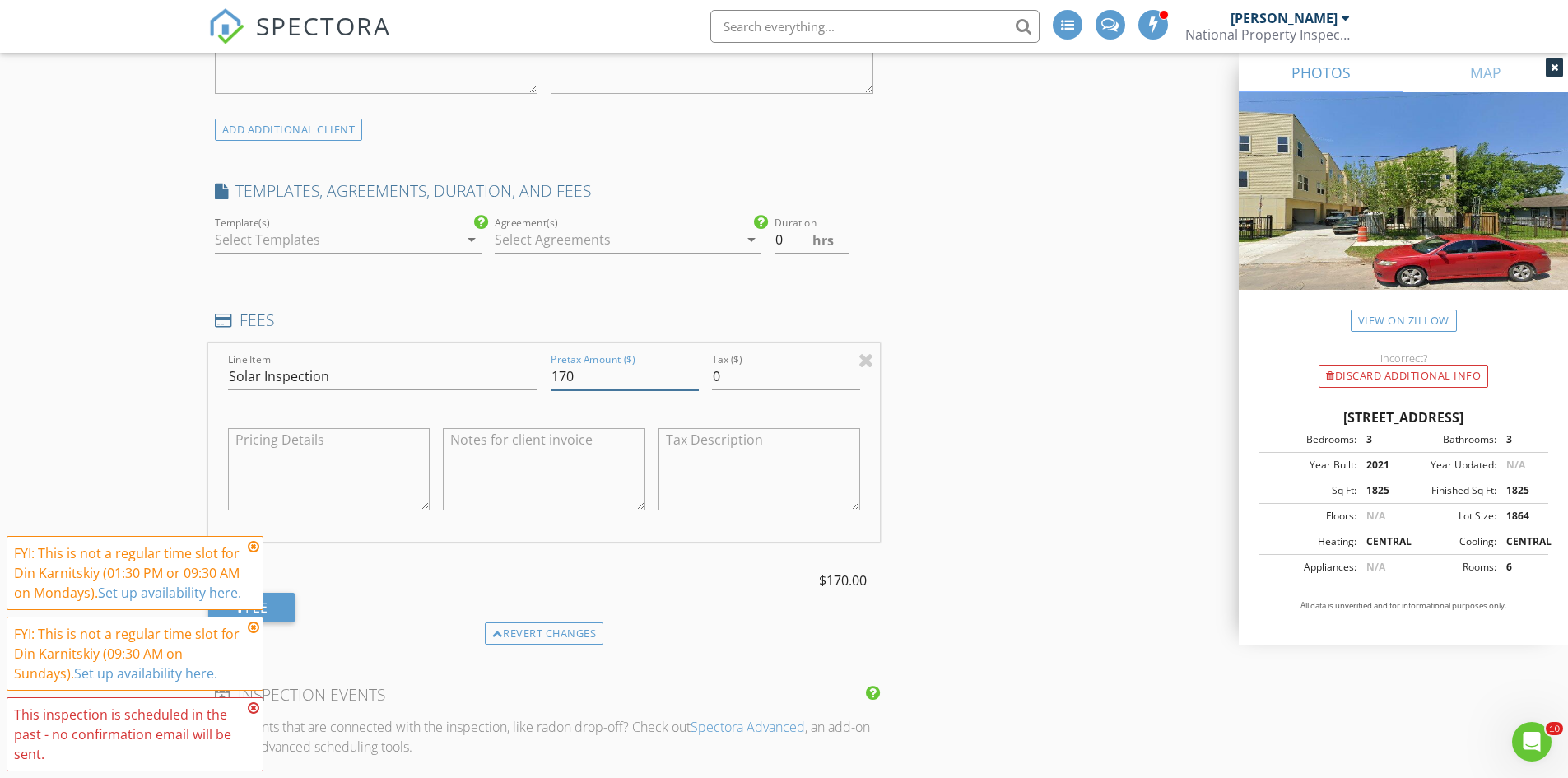 type on "170" 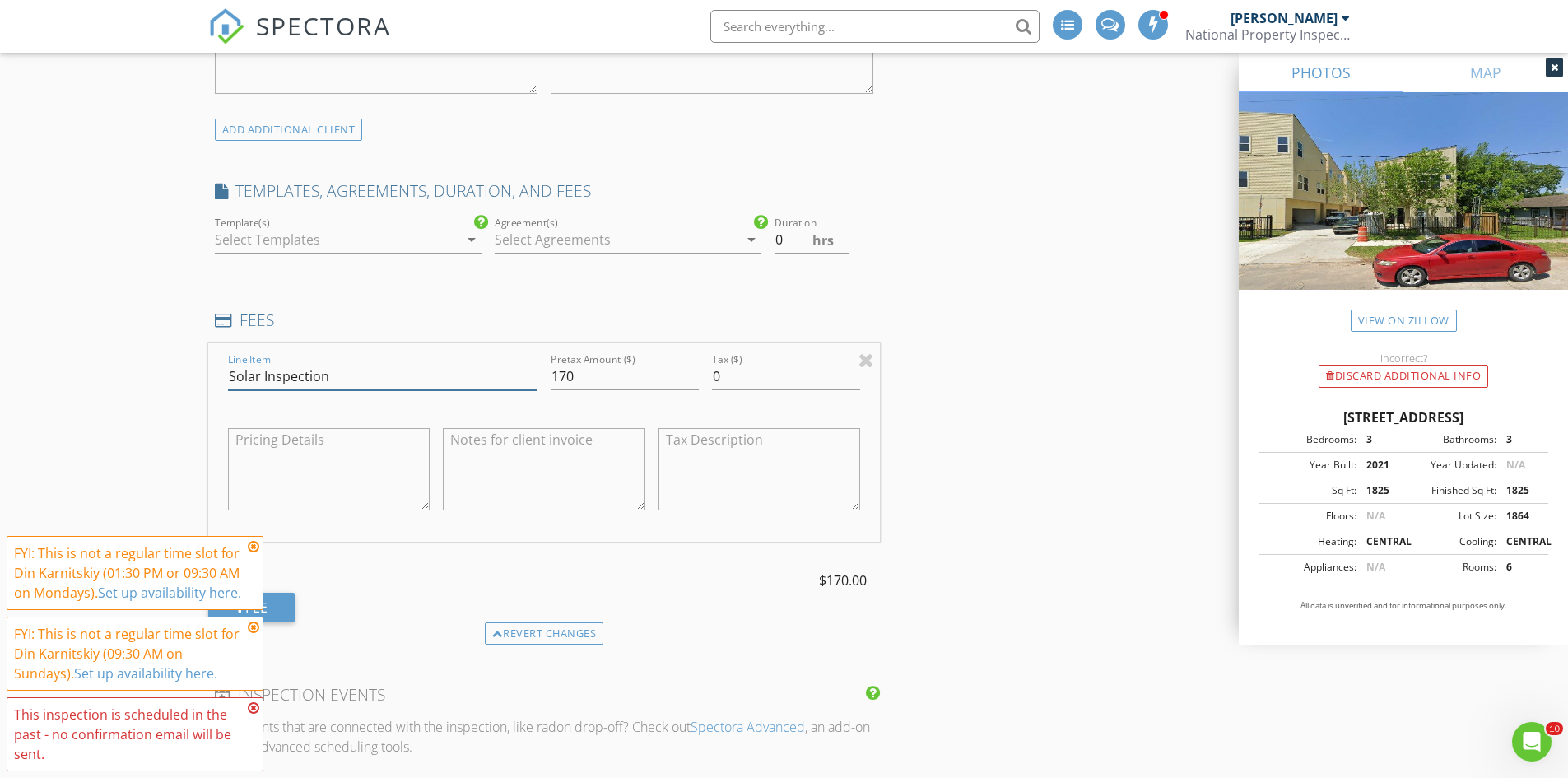drag, startPoint x: 257, startPoint y: 374, endPoint x: 221, endPoint y: 374, distance: 36 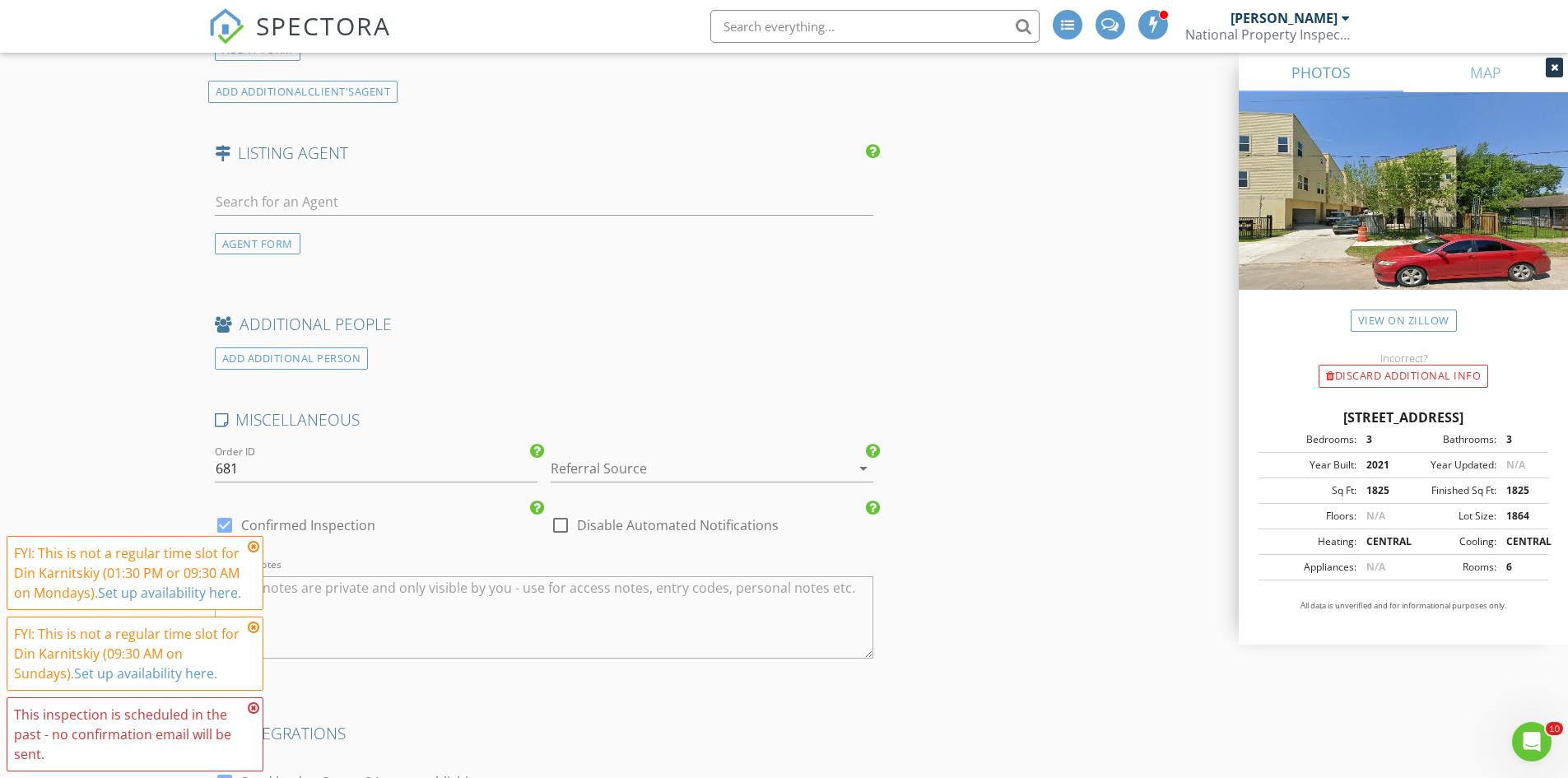scroll, scrollTop: 2388, scrollLeft: 0, axis: vertical 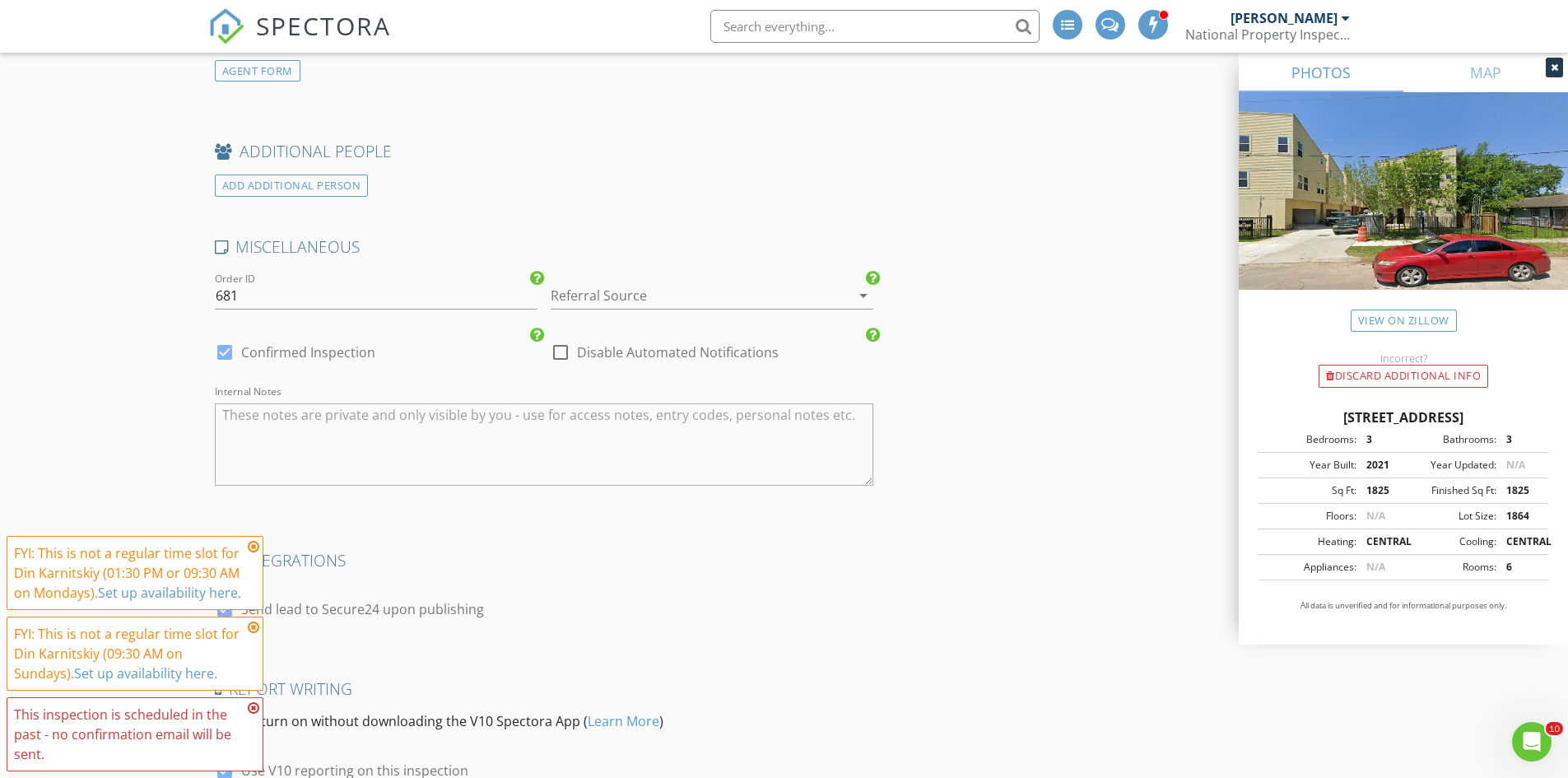 type on "Photo Inspection" 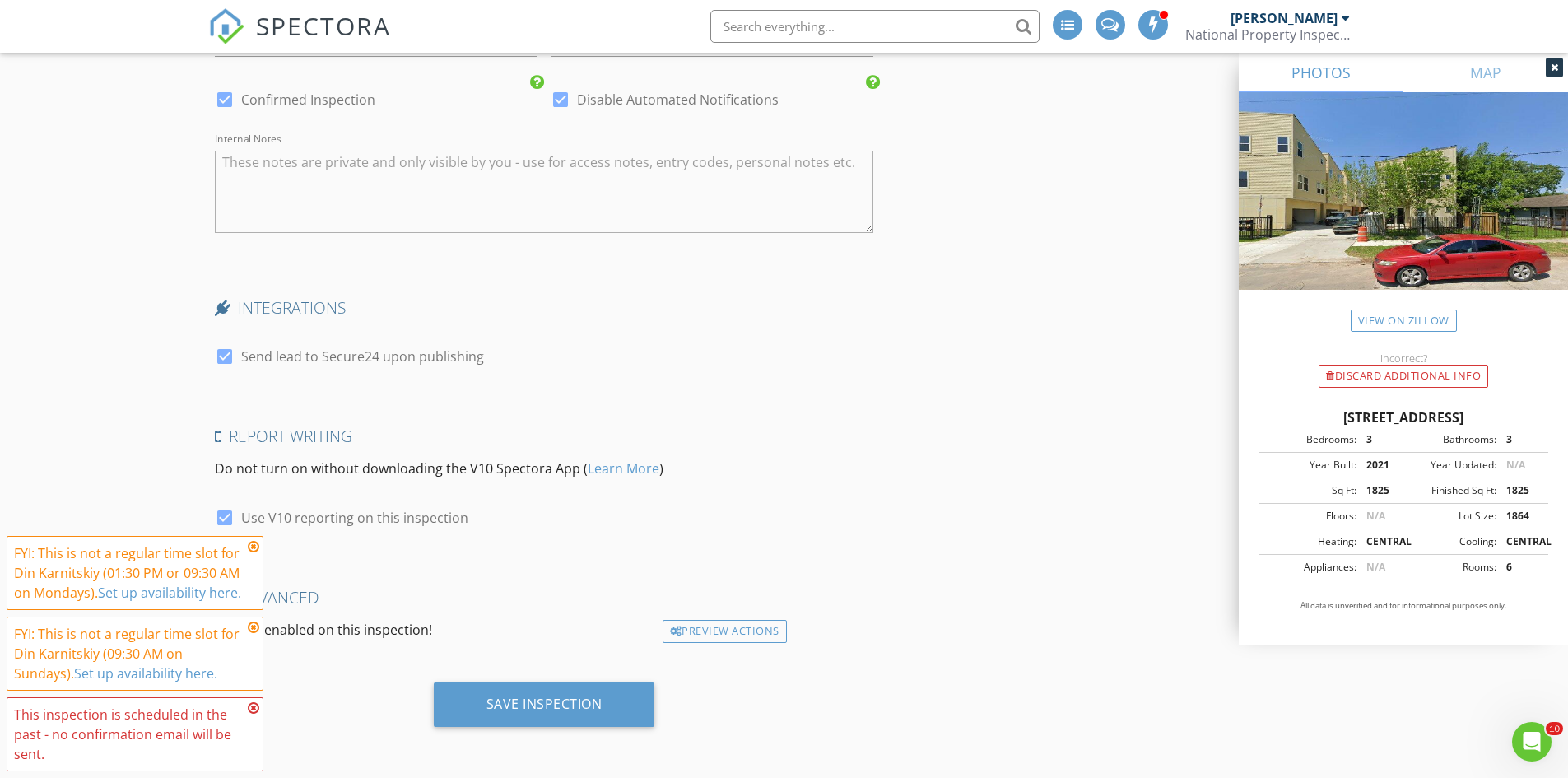 scroll, scrollTop: 2641, scrollLeft: 0, axis: vertical 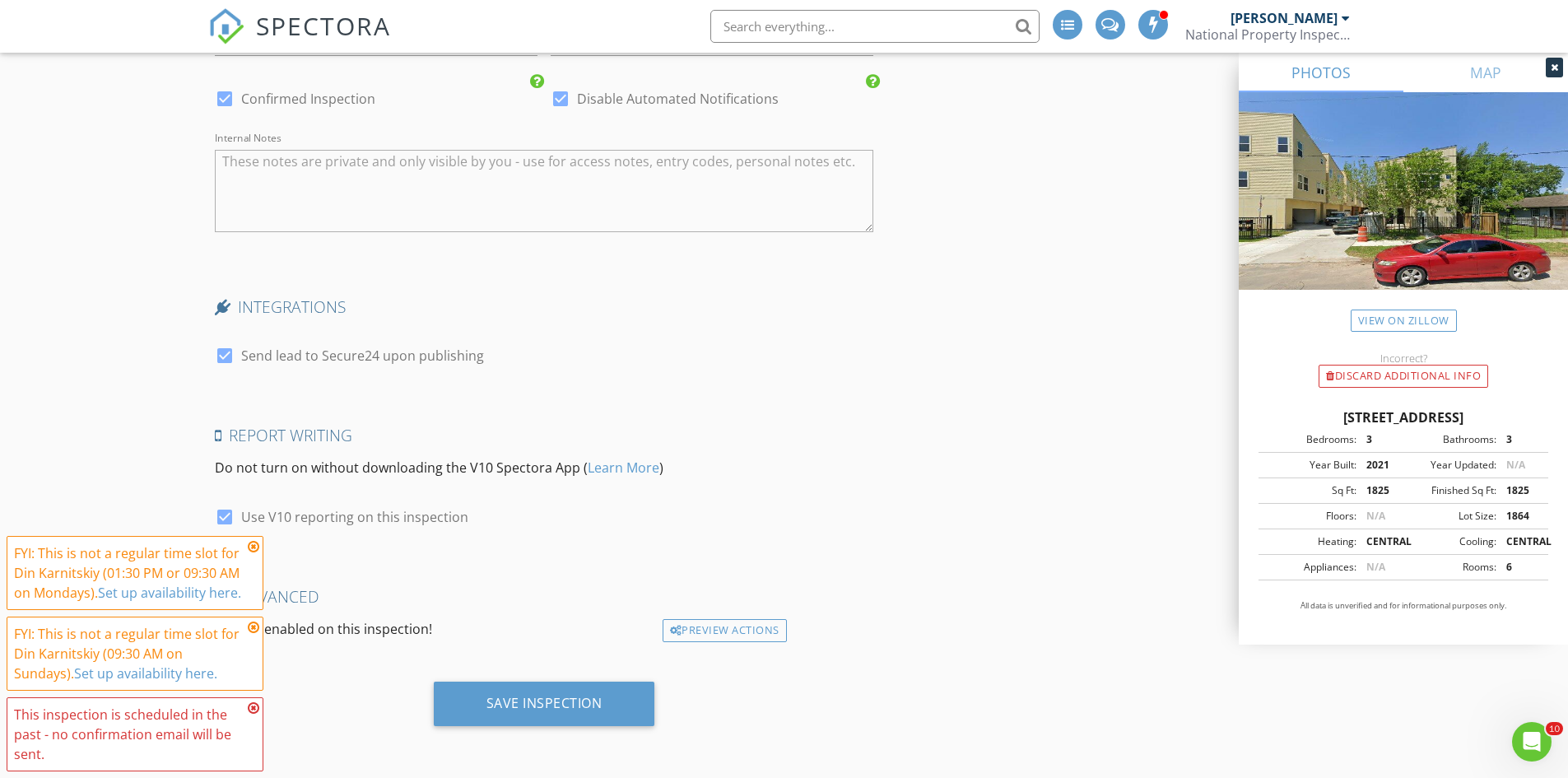 click at bounding box center (225, 356) 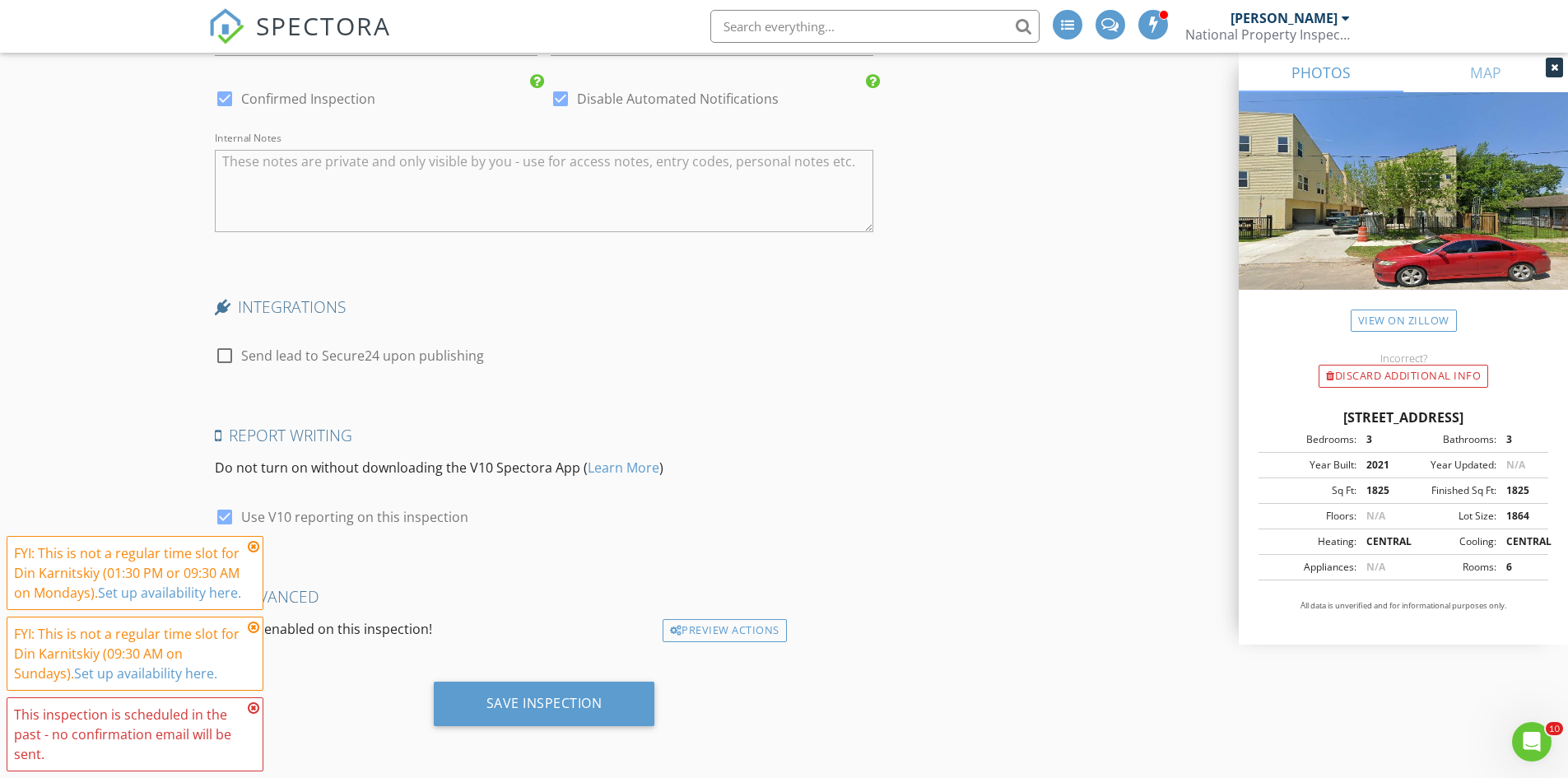 click at bounding box center [254, 547] 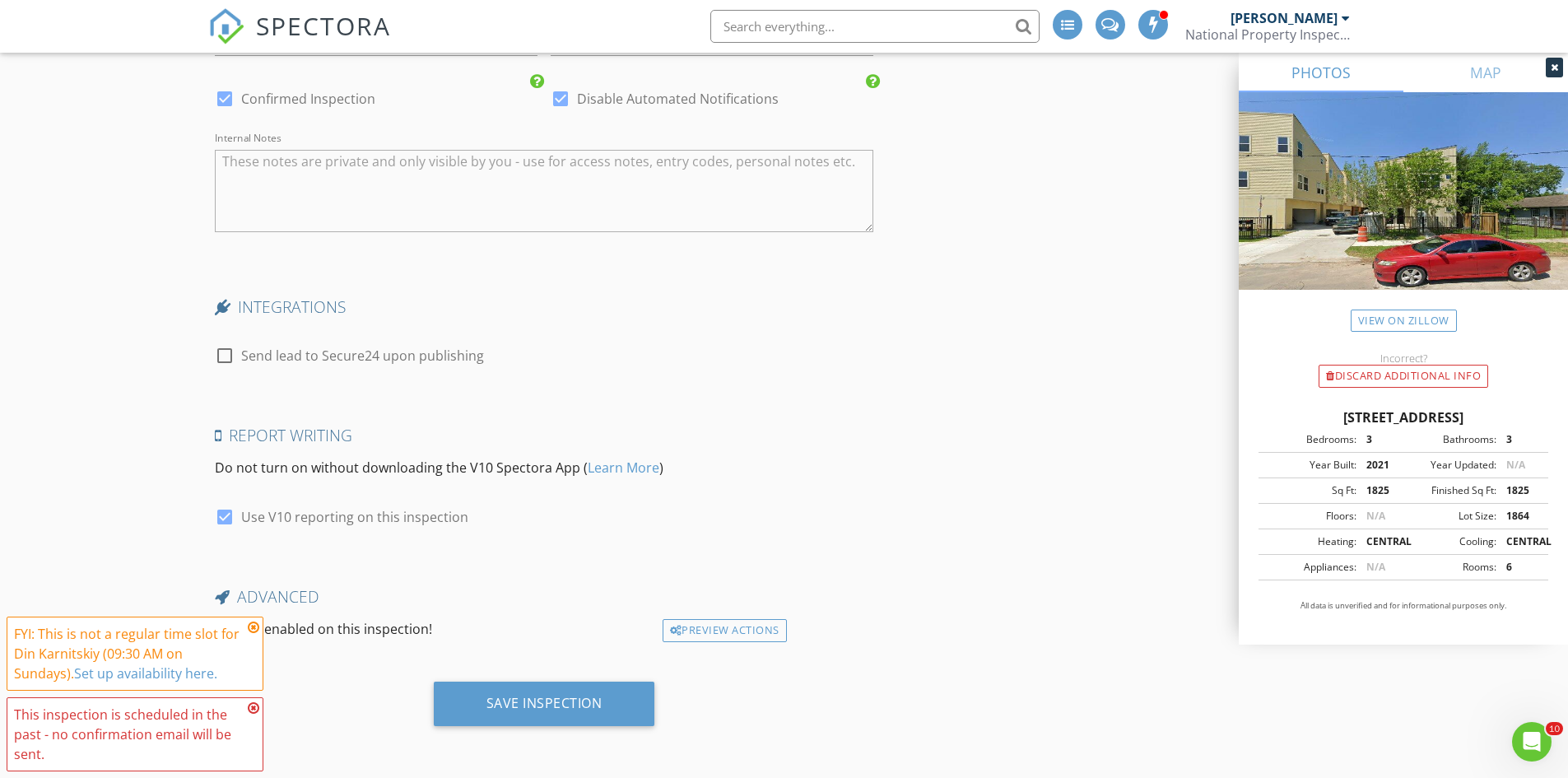 click at bounding box center [254, 627] 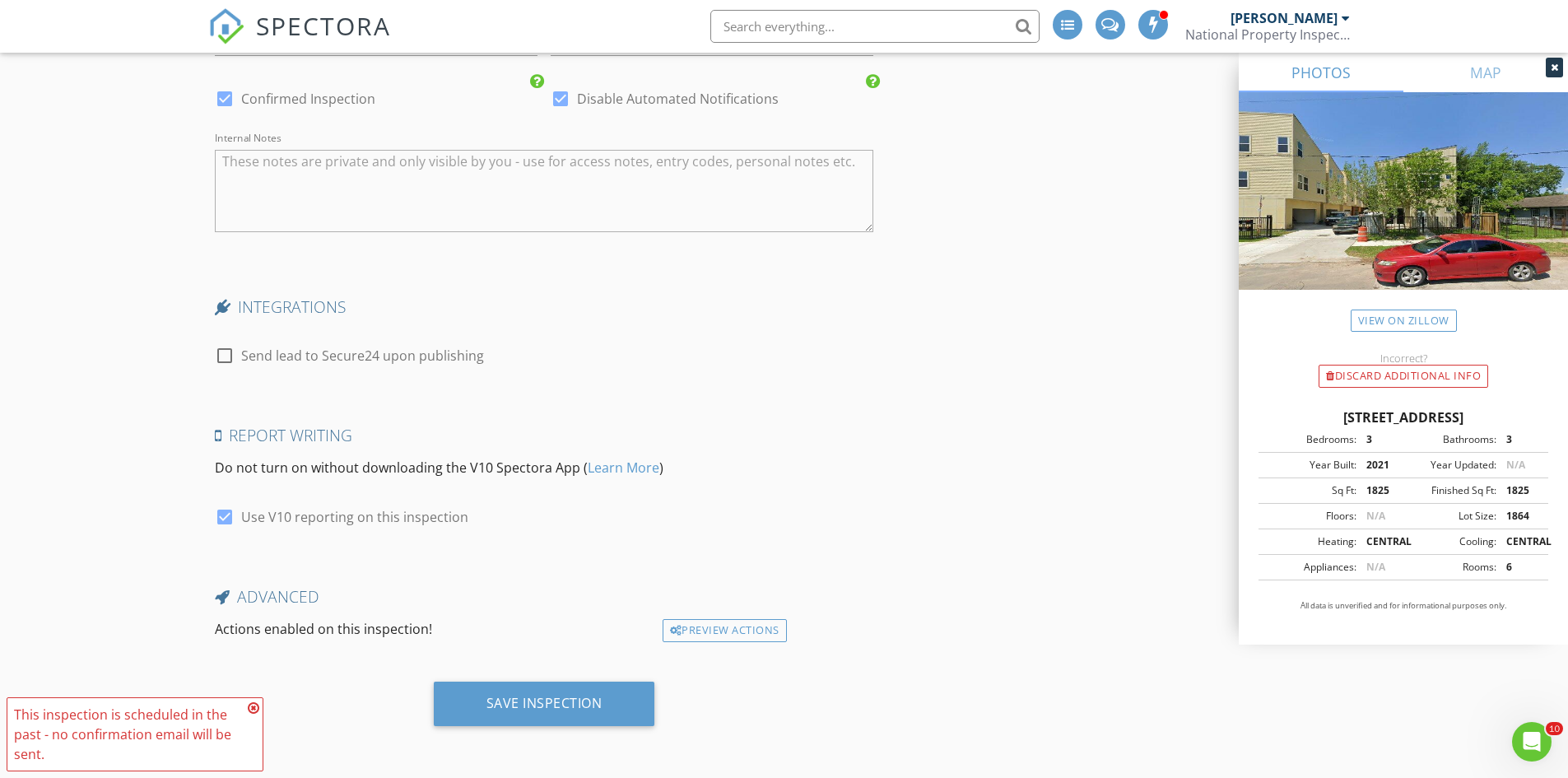 click at bounding box center [254, 708] 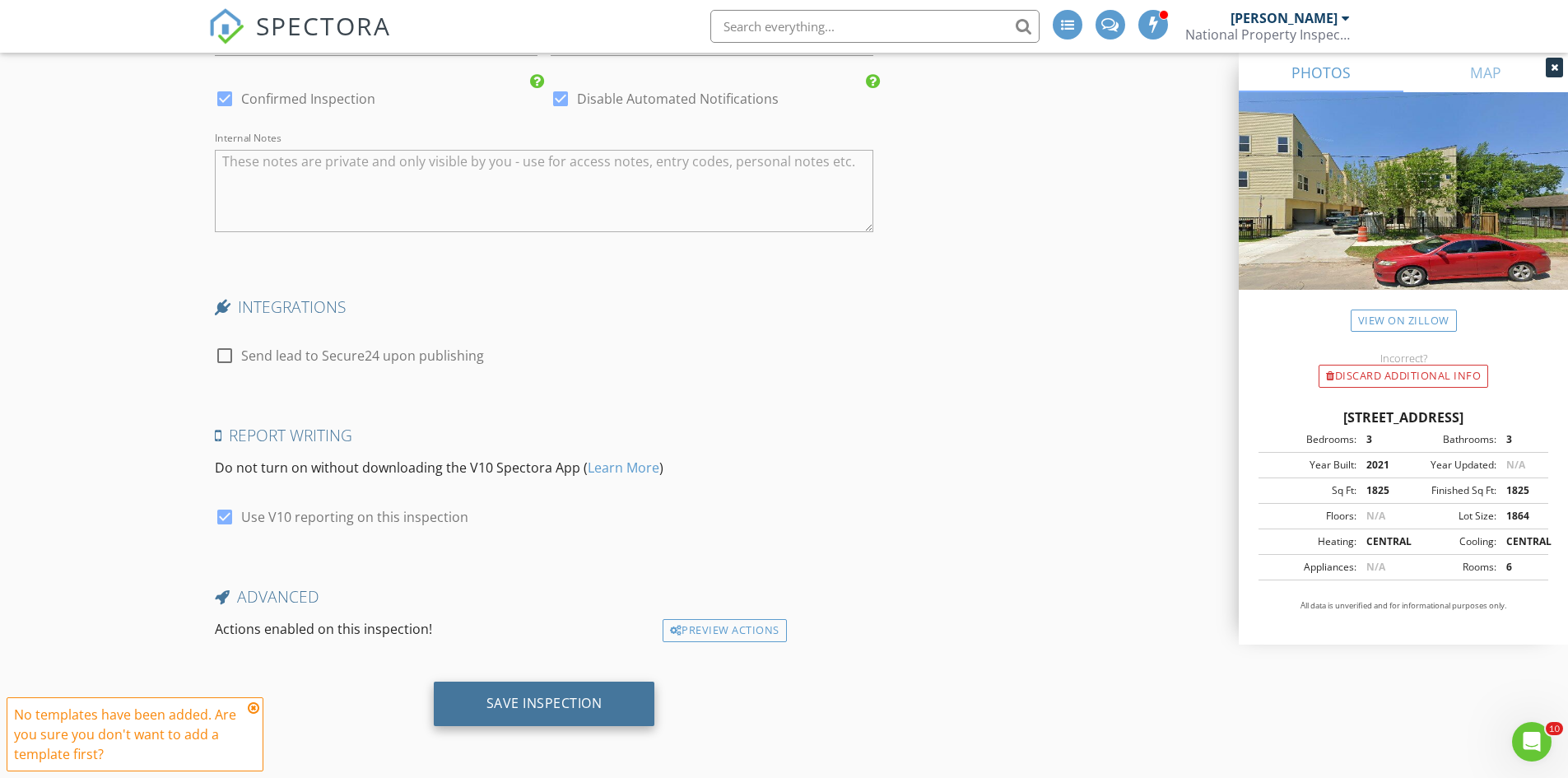 click on "Save Inspection" at bounding box center (544, 703) 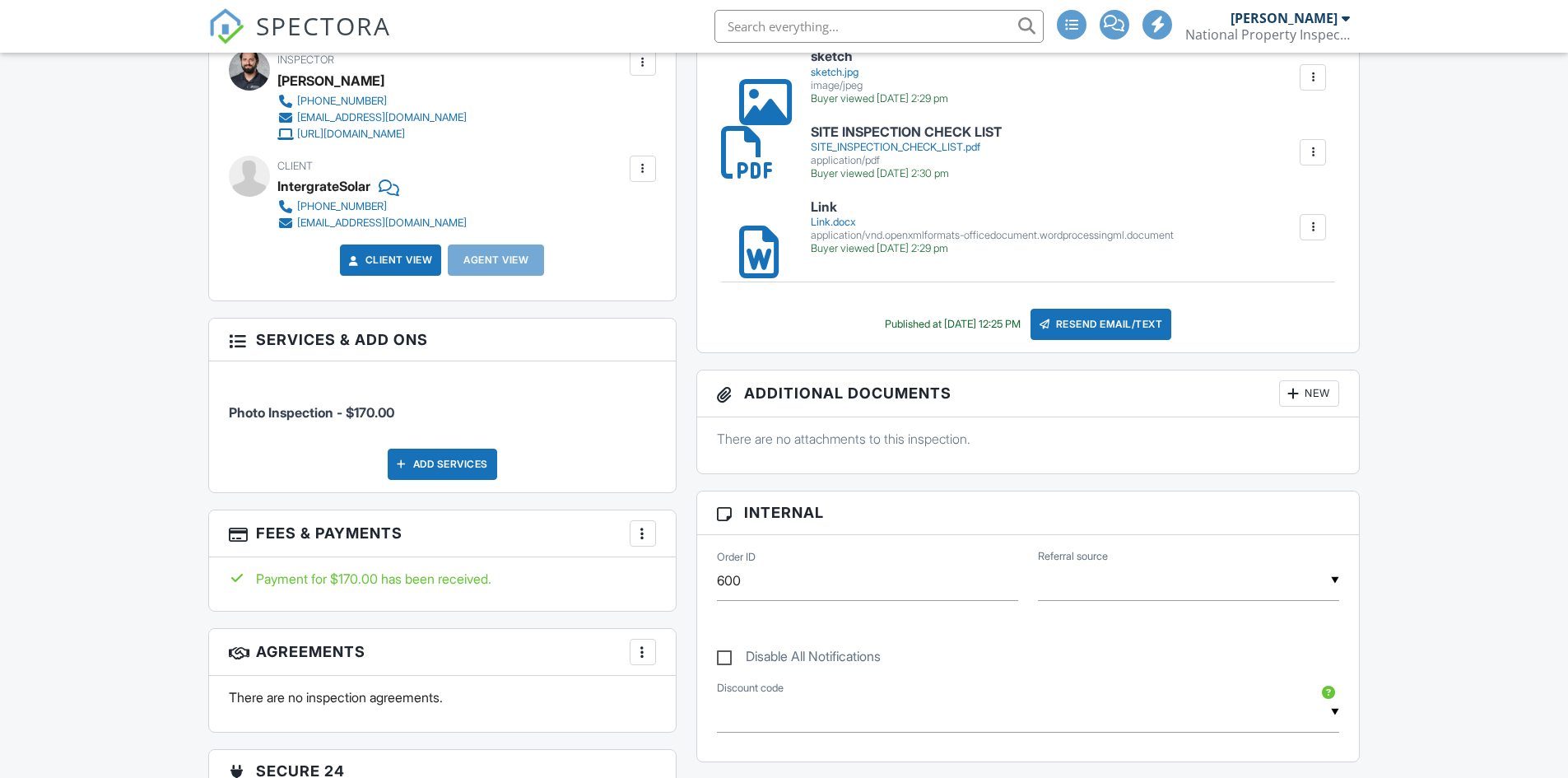 scroll, scrollTop: 659, scrollLeft: 0, axis: vertical 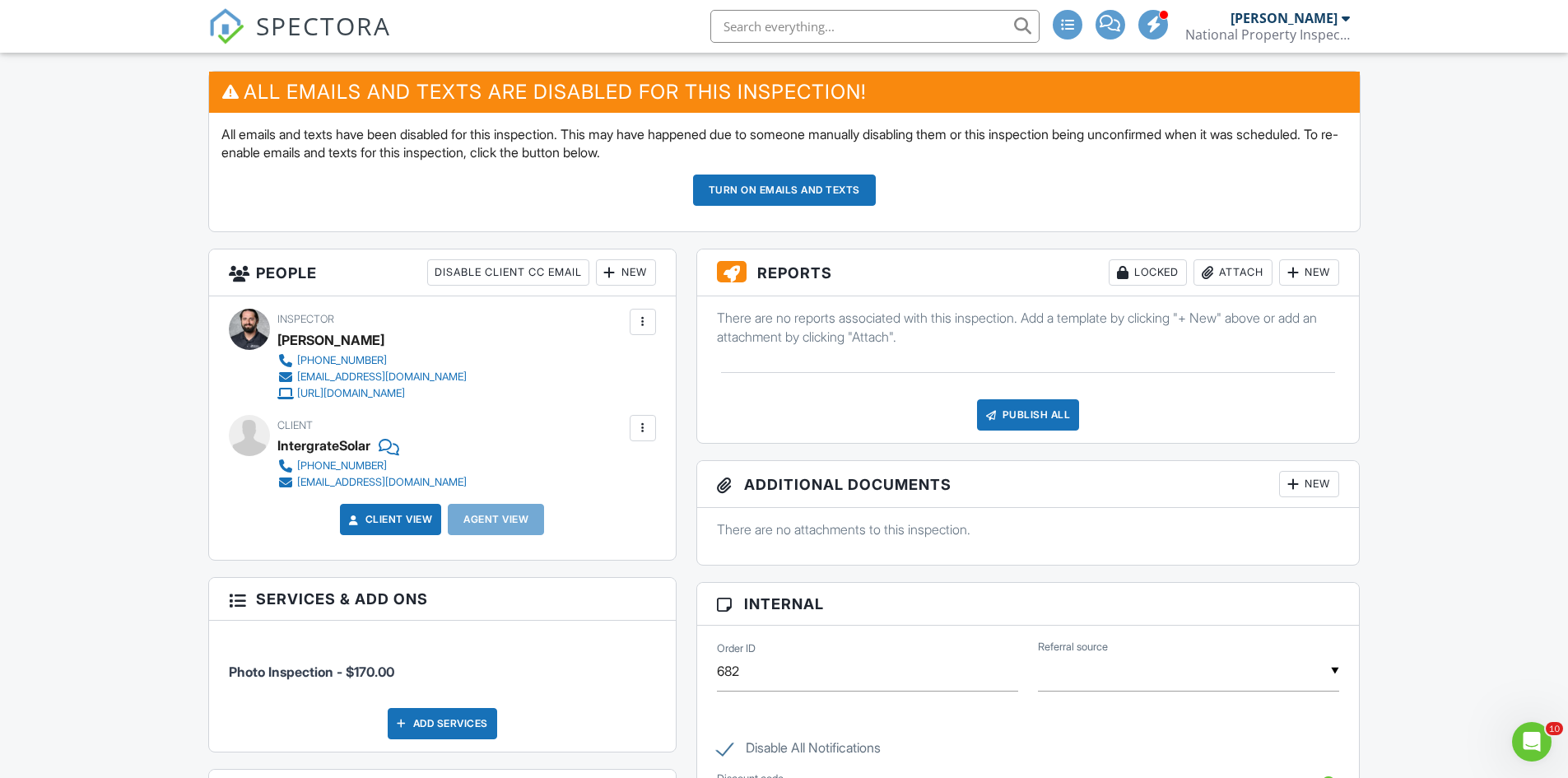 click at bounding box center (1293, 273) 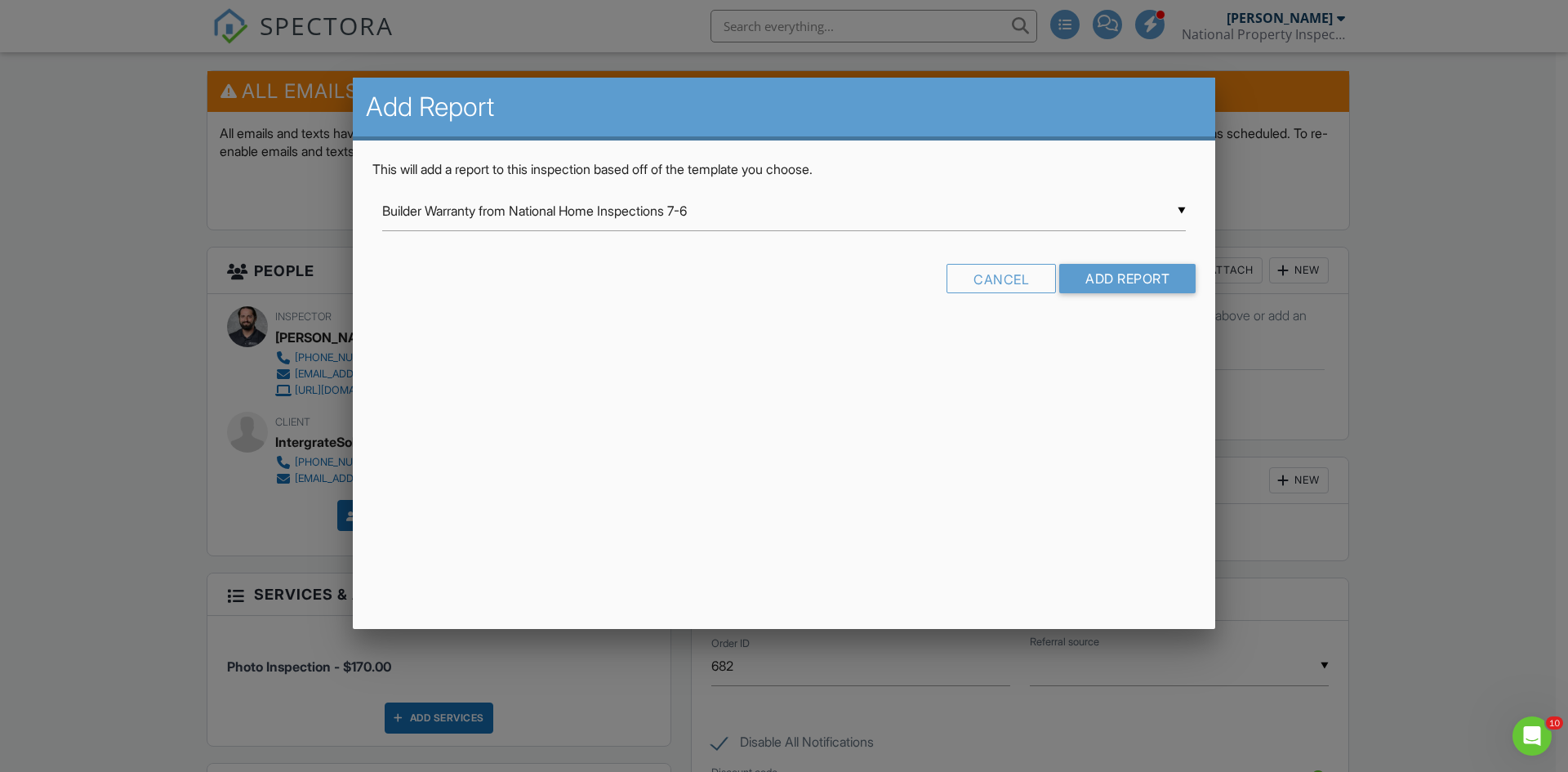 click on "▼ Builder Warranty from National Home Inspections 7-6 Builder Warranty from National Home Inspections 7-6 Property Condition Assessment from National Property Inspections Property Condition Assessment from National Property Inspections - Storage Unit Property Condition Assessment - NNN Purchase No CAPEX from National Property Inspections Swimming Pool and Spa Template Texas WDI 2020 Commercial Template - Main Free Form Imported from report 9107 Farm to Market Rd 723 (fc94d434-c5e0-4864-9eab-4c118f631e66) INL Commercial Master for Spectora from Kenton Shepard INL Commercial Master for Spectora from Kenton Shepard - Copy INL Commercial Master for Spectora (update 5-23) from Kenton Shepard KC Bartley - Commercial Multi-Family from Professional Home Inspections LLC KC Bartley - Commercial Retail/Industrial from Professional Home Inspections LLC KC Bartley Template v 3.0 from Professional Home Inspections LLC Light Commercial PHI/PPI TREC REI 7-6 from Property Pals Inspections Photo Inspection Retail Template" at bounding box center (784, 211) 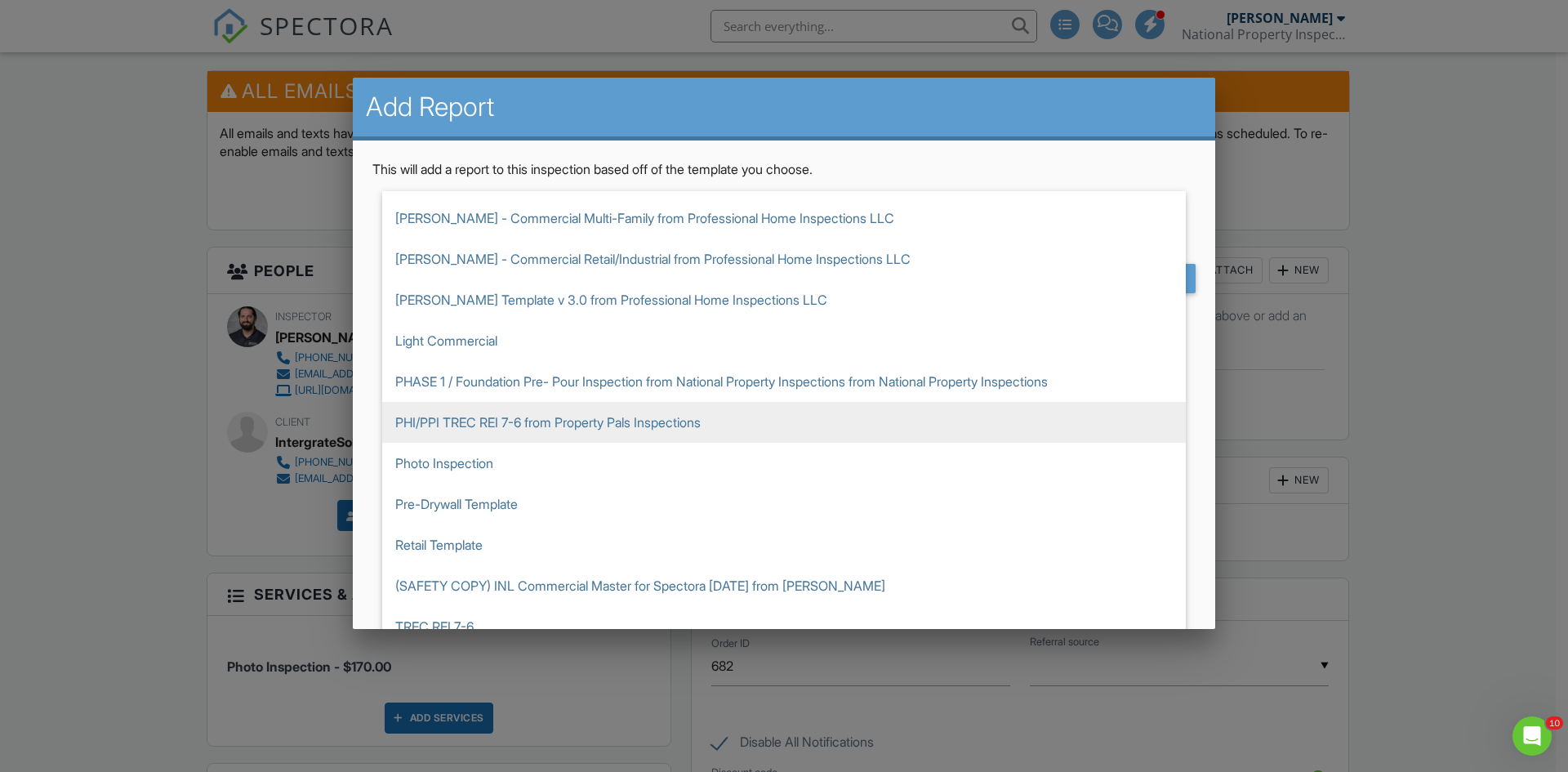 scroll, scrollTop: 490, scrollLeft: 0, axis: vertical 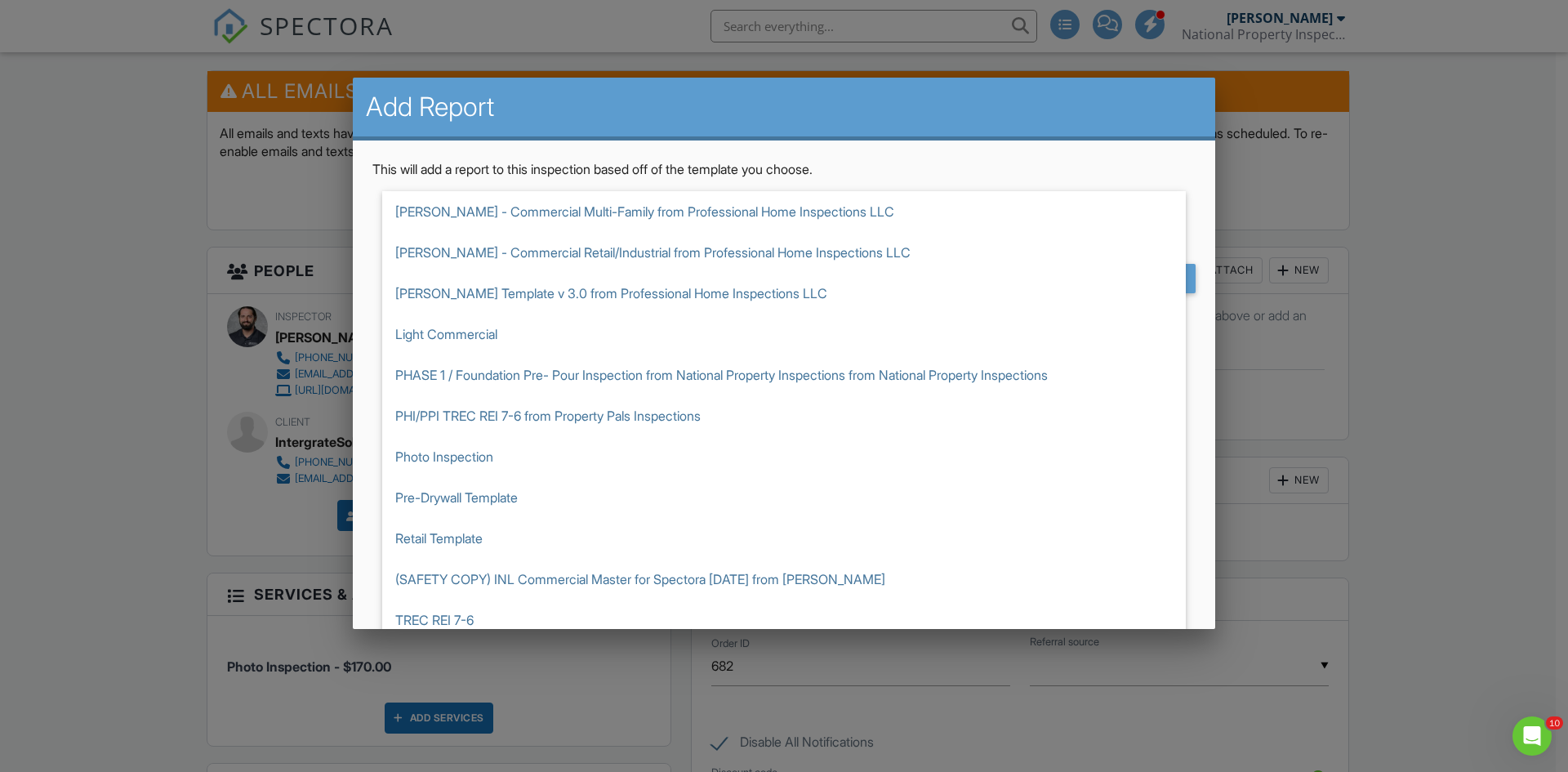 click at bounding box center [784, 400] 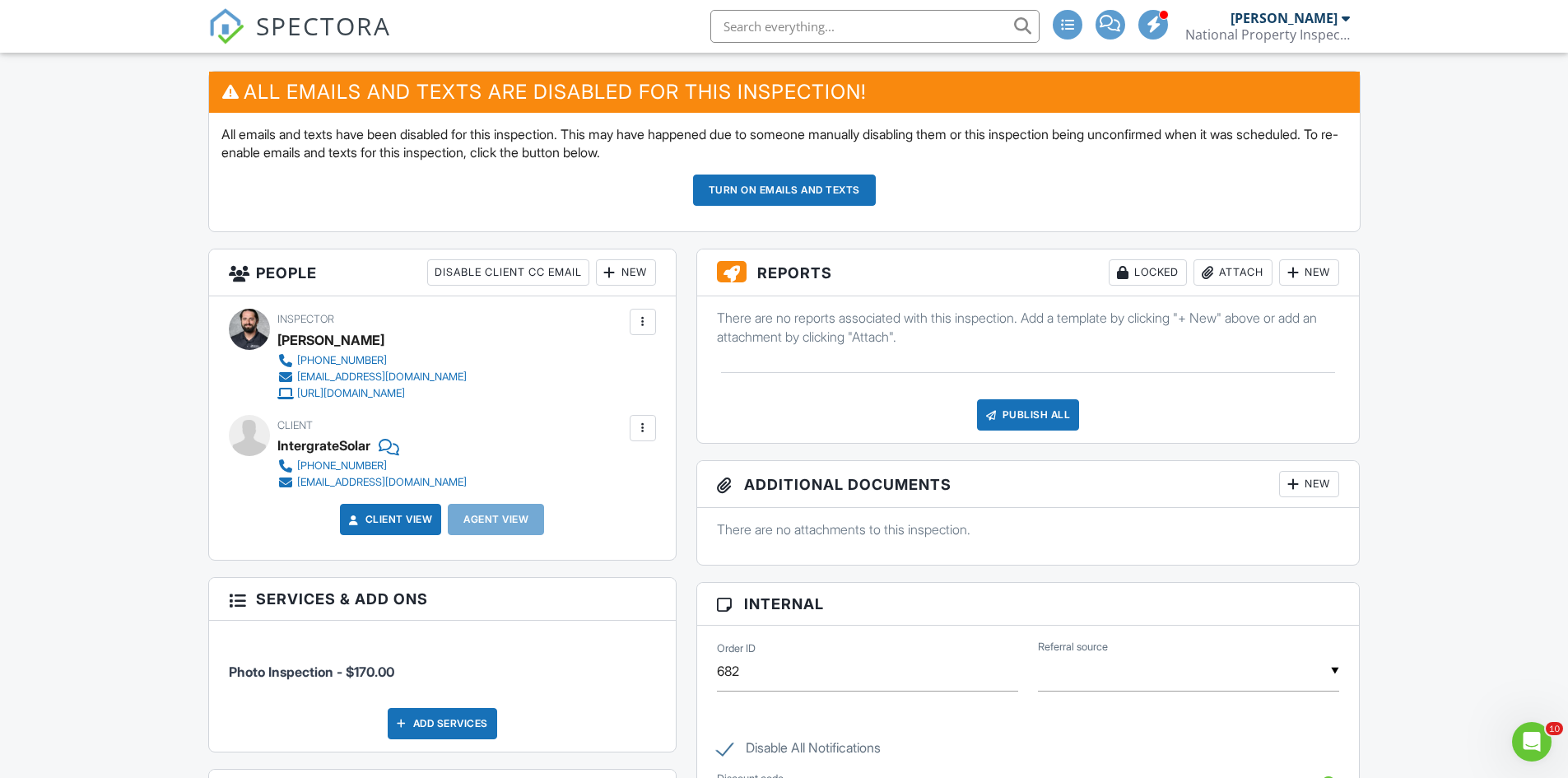 click at bounding box center (1207, 273) 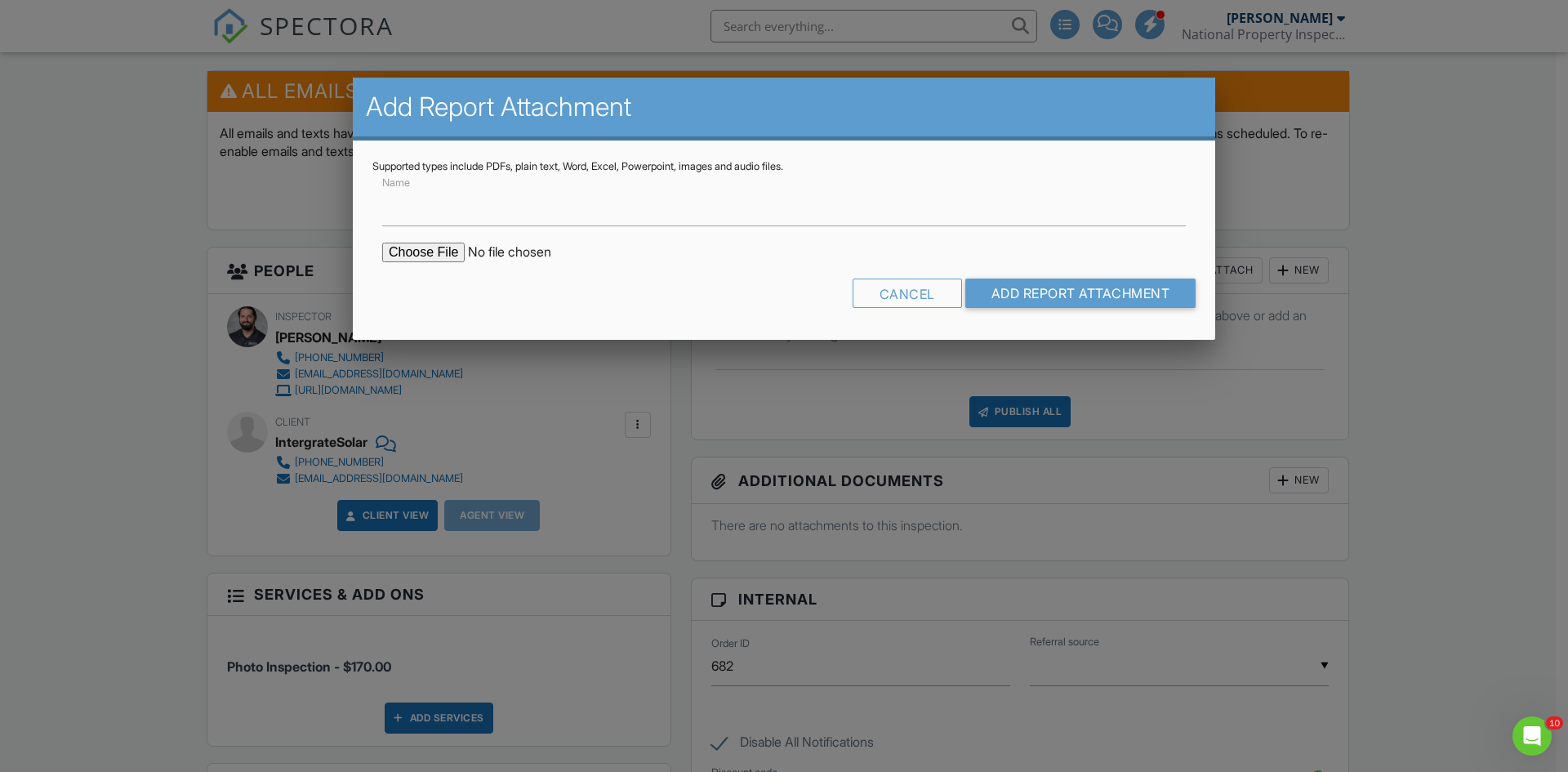 click at bounding box center (521, 252) 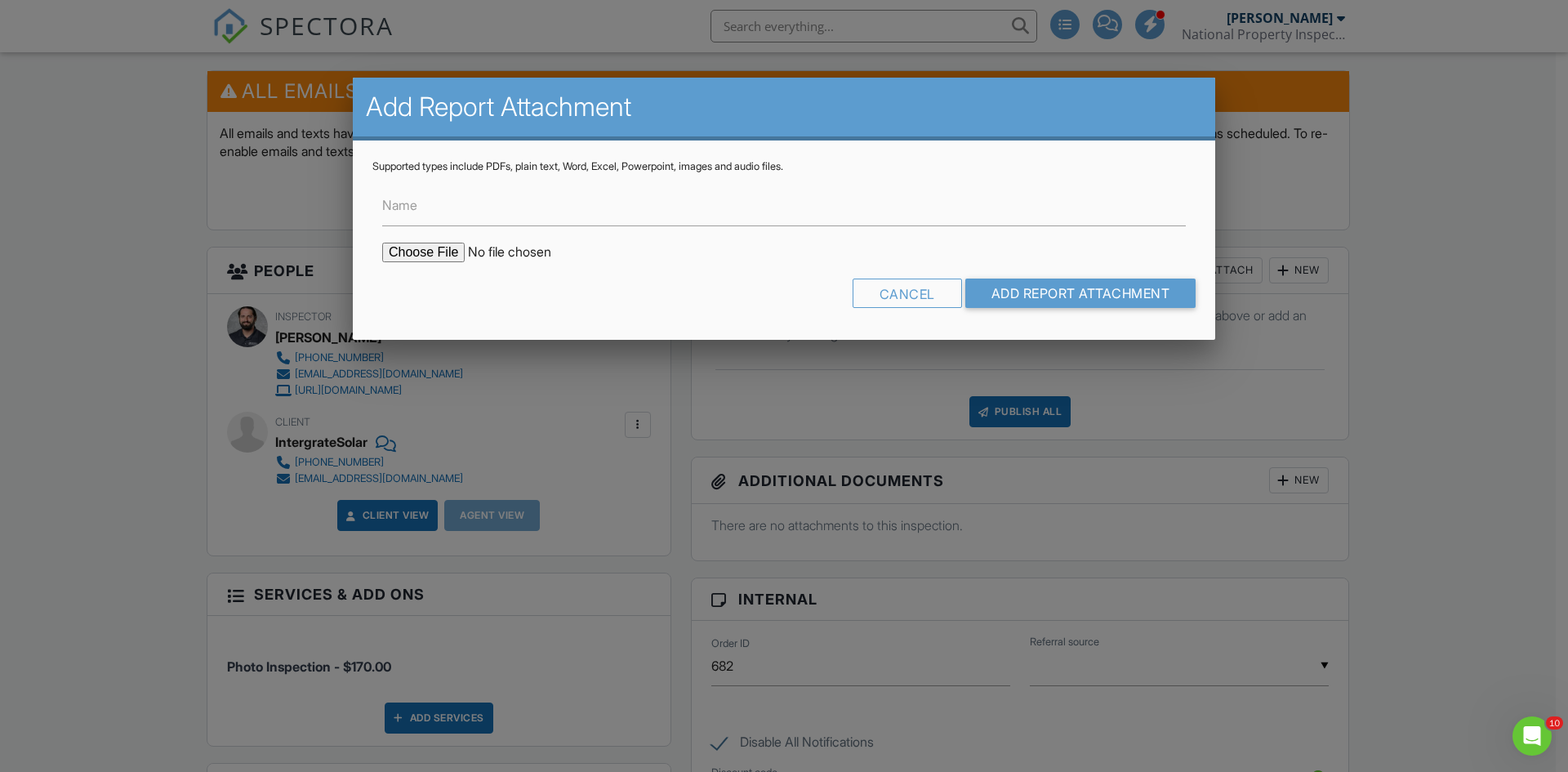type on "C:\fakepath\Google Drive Link.docx" 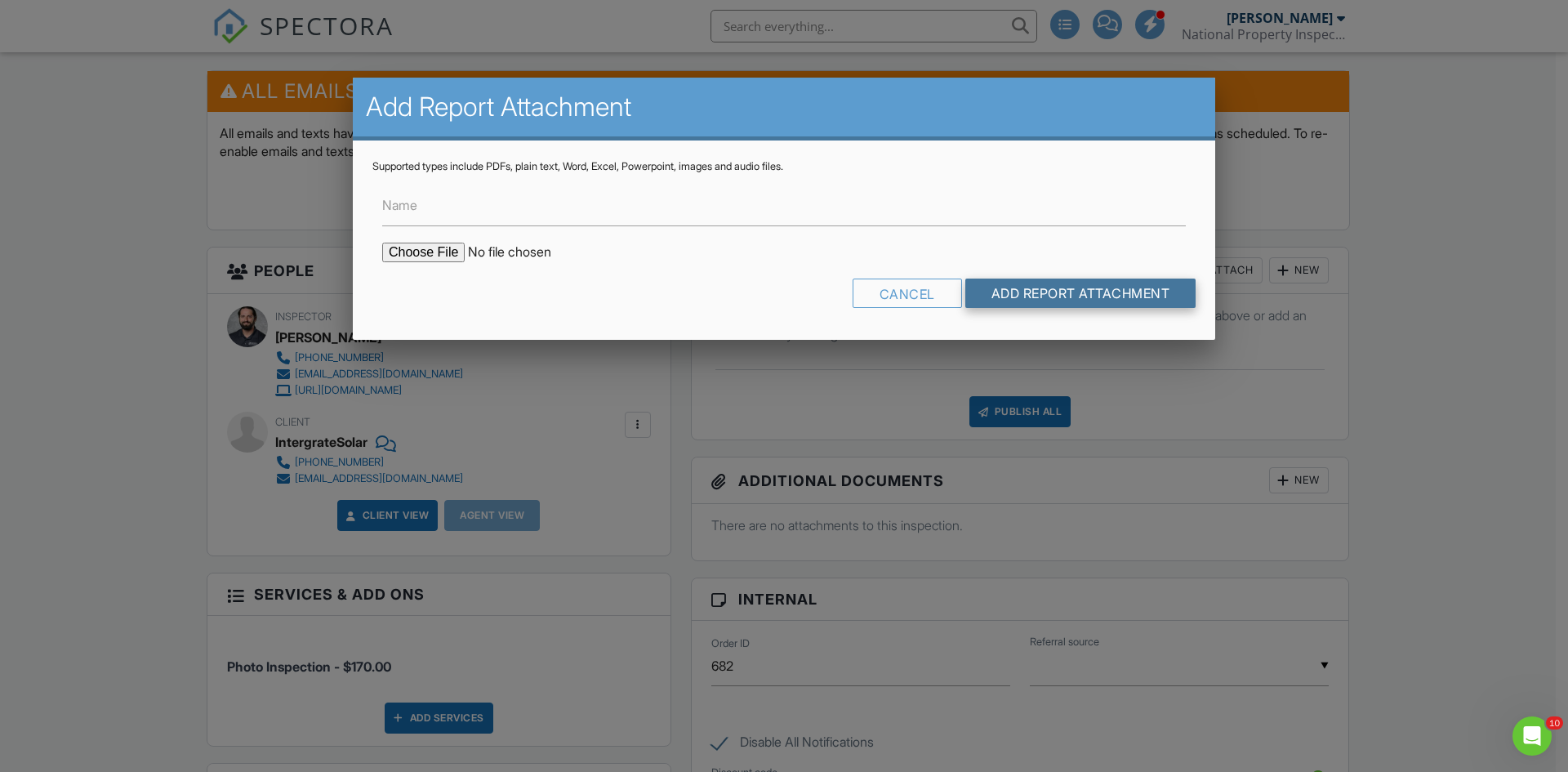 click on "Add Report Attachment" at bounding box center (1080, 293) 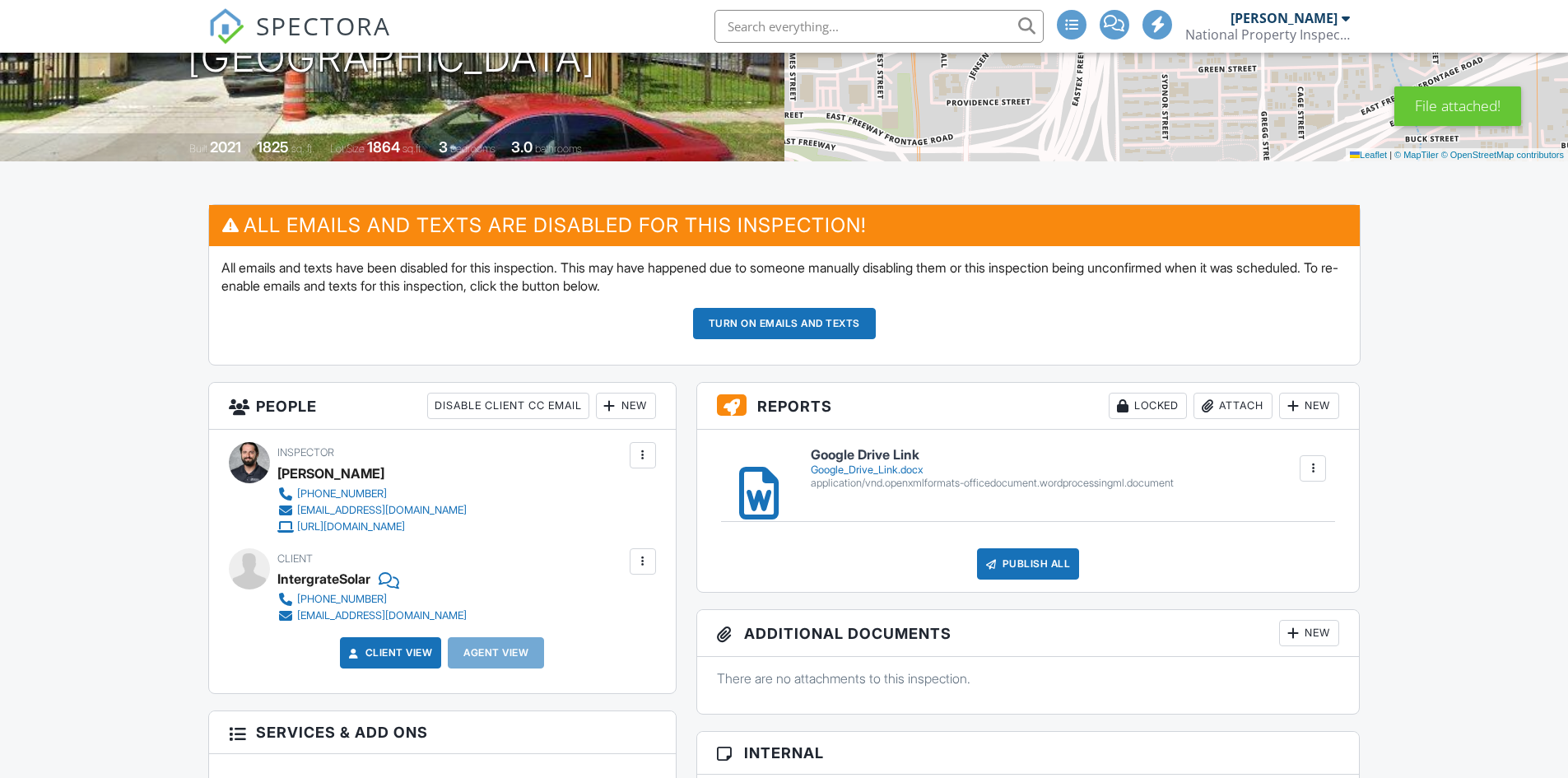 scroll, scrollTop: 412, scrollLeft: 0, axis: vertical 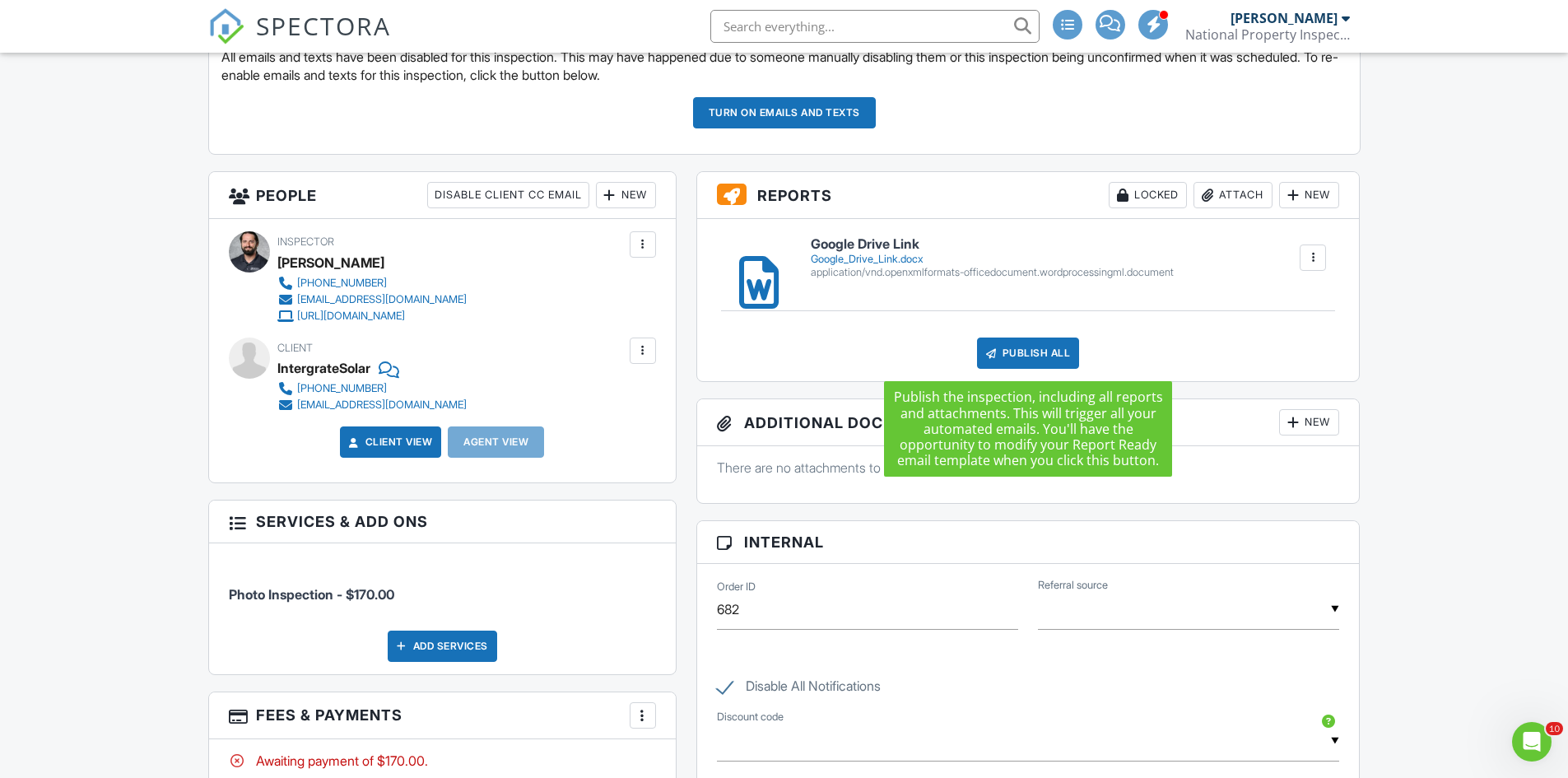 click on "Publish All" at bounding box center (1028, 353) 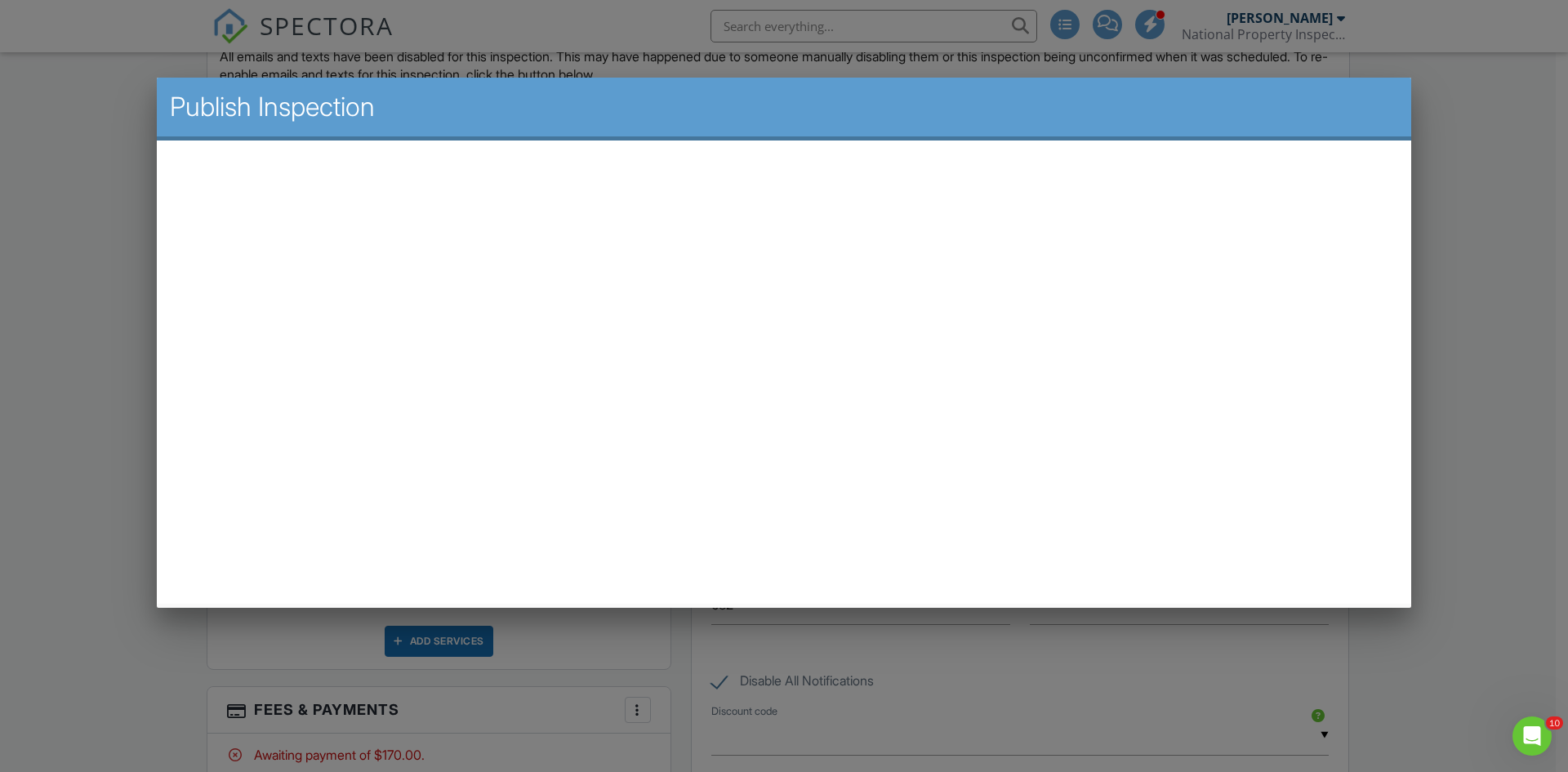 scroll, scrollTop: 0, scrollLeft: 0, axis: both 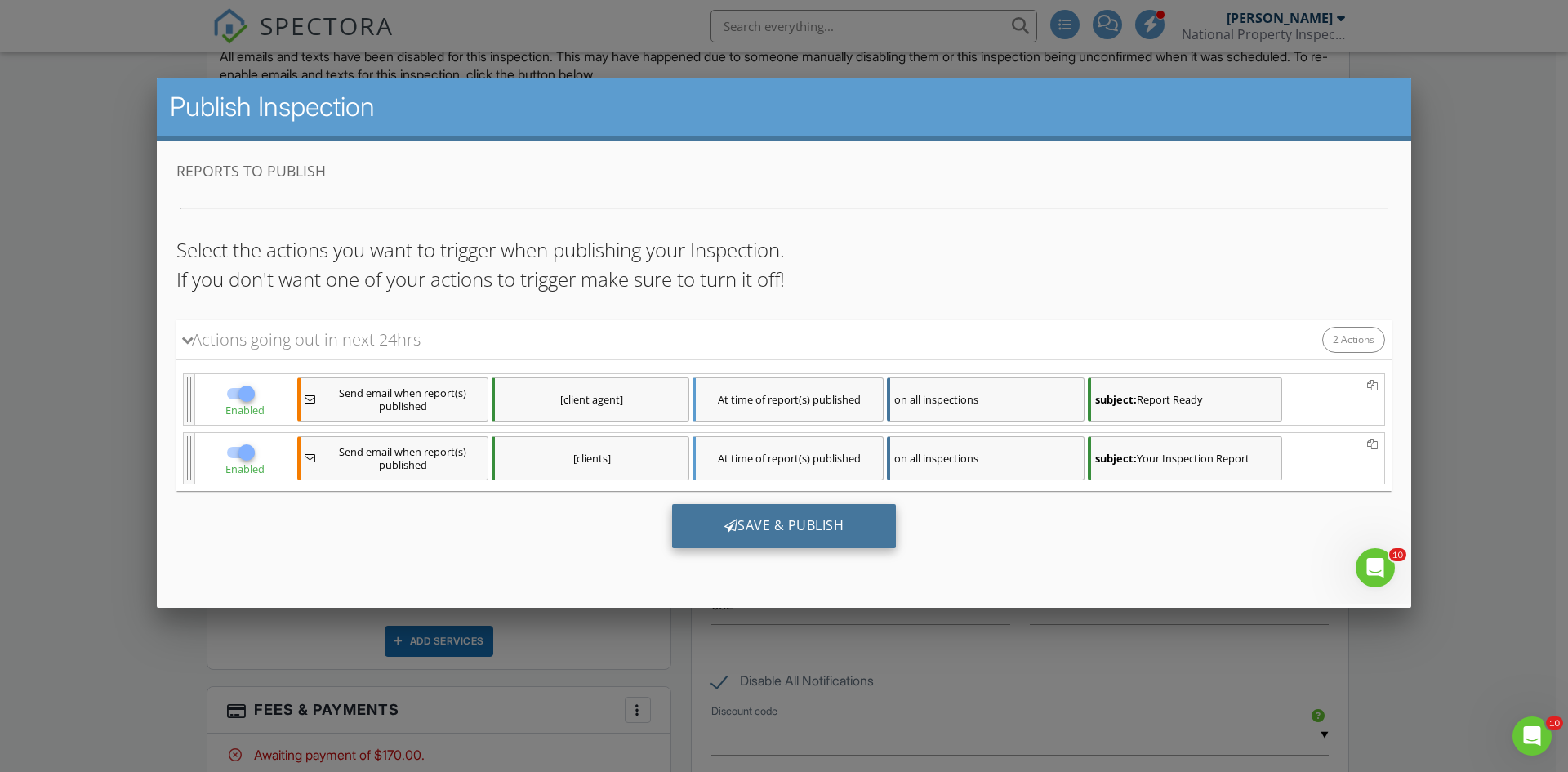 click on "Save & Publish" at bounding box center (784, 525) 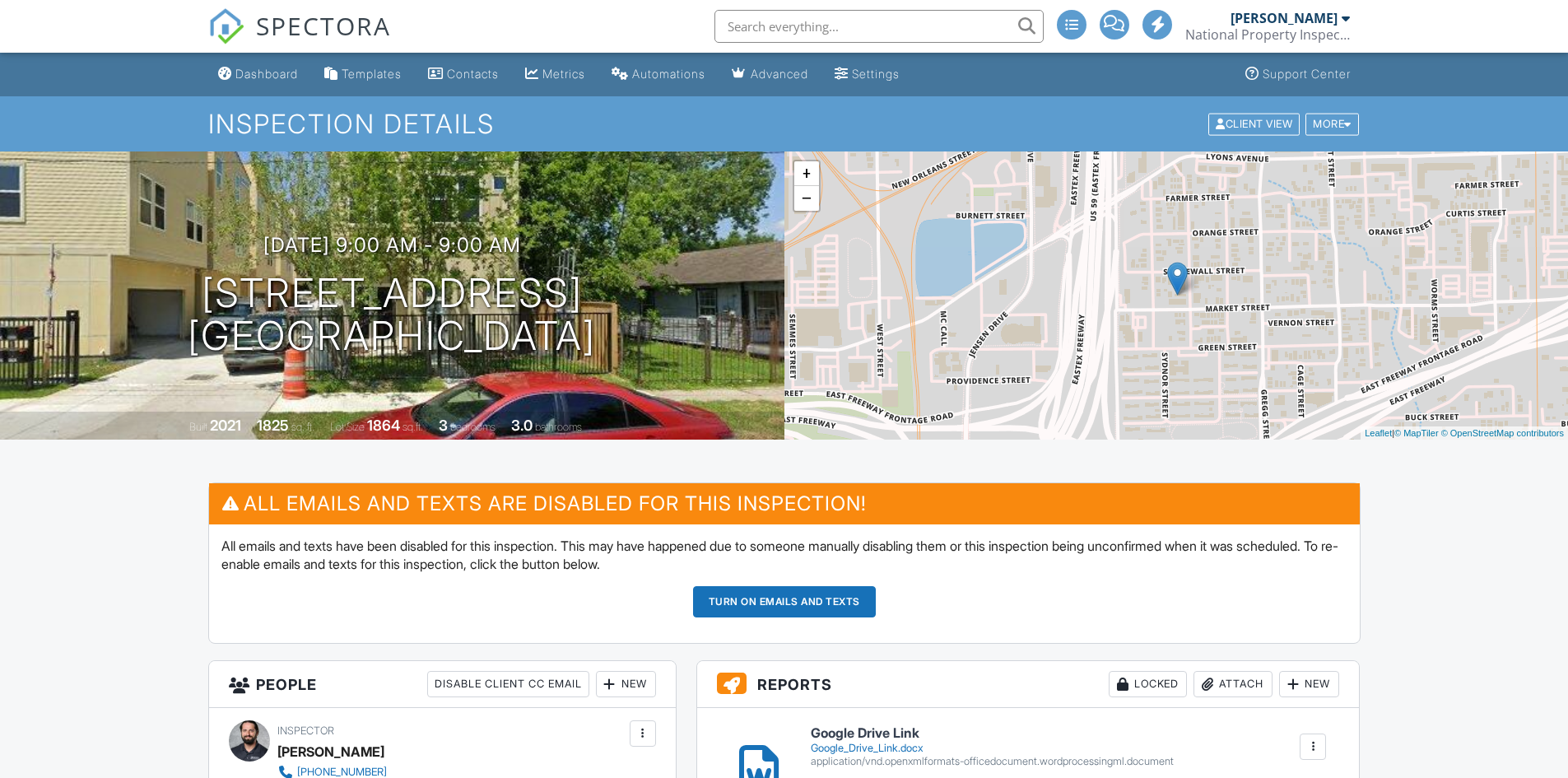 scroll, scrollTop: 0, scrollLeft: 0, axis: both 